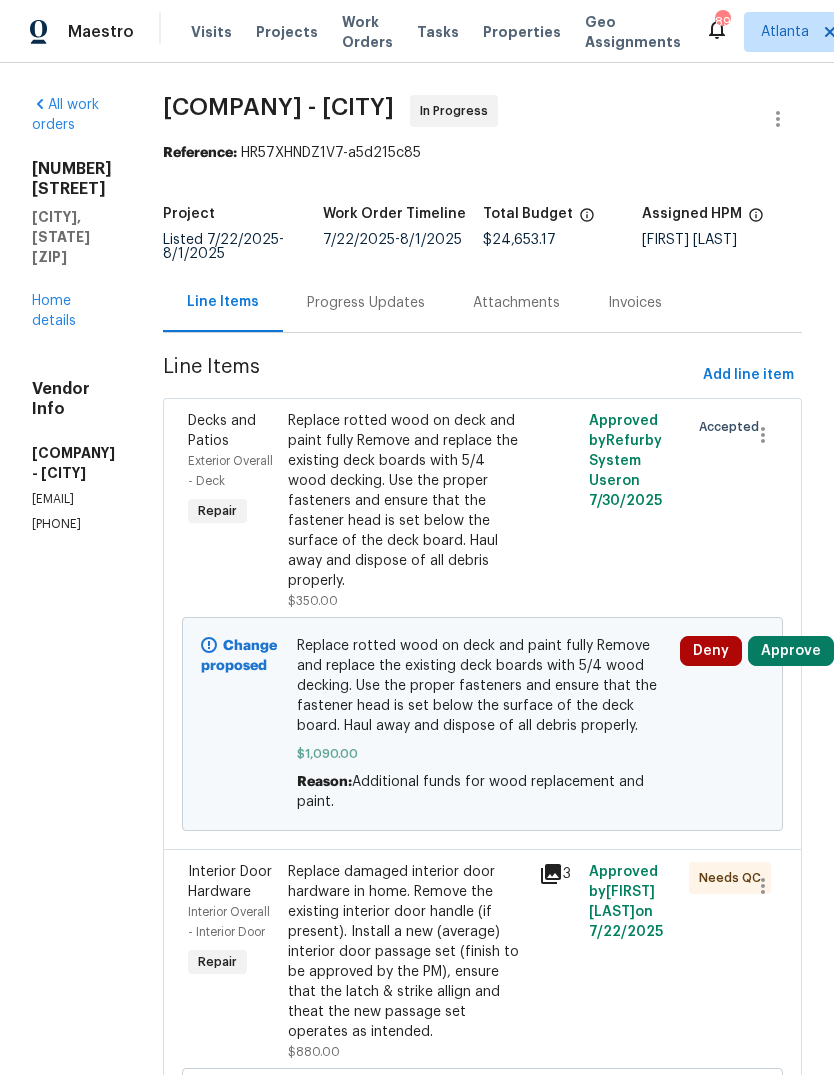 scroll, scrollTop: 0, scrollLeft: 0, axis: both 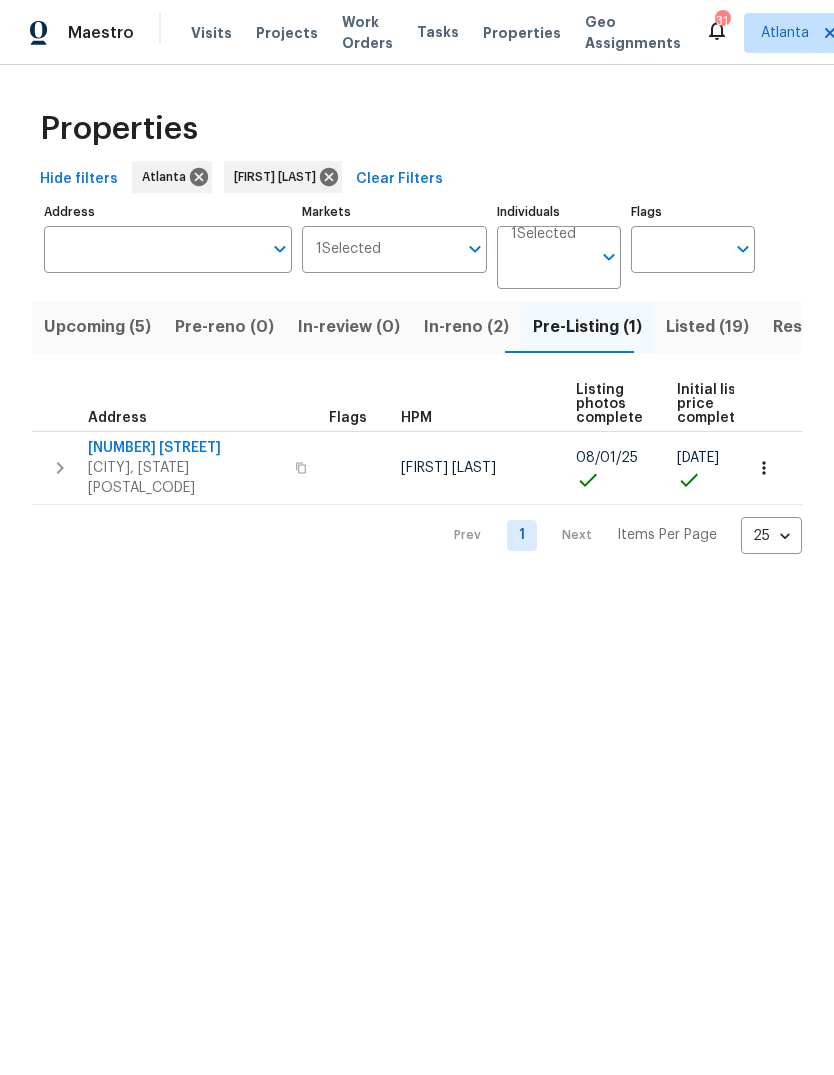 click on "In-reno (2)" at bounding box center (466, 327) 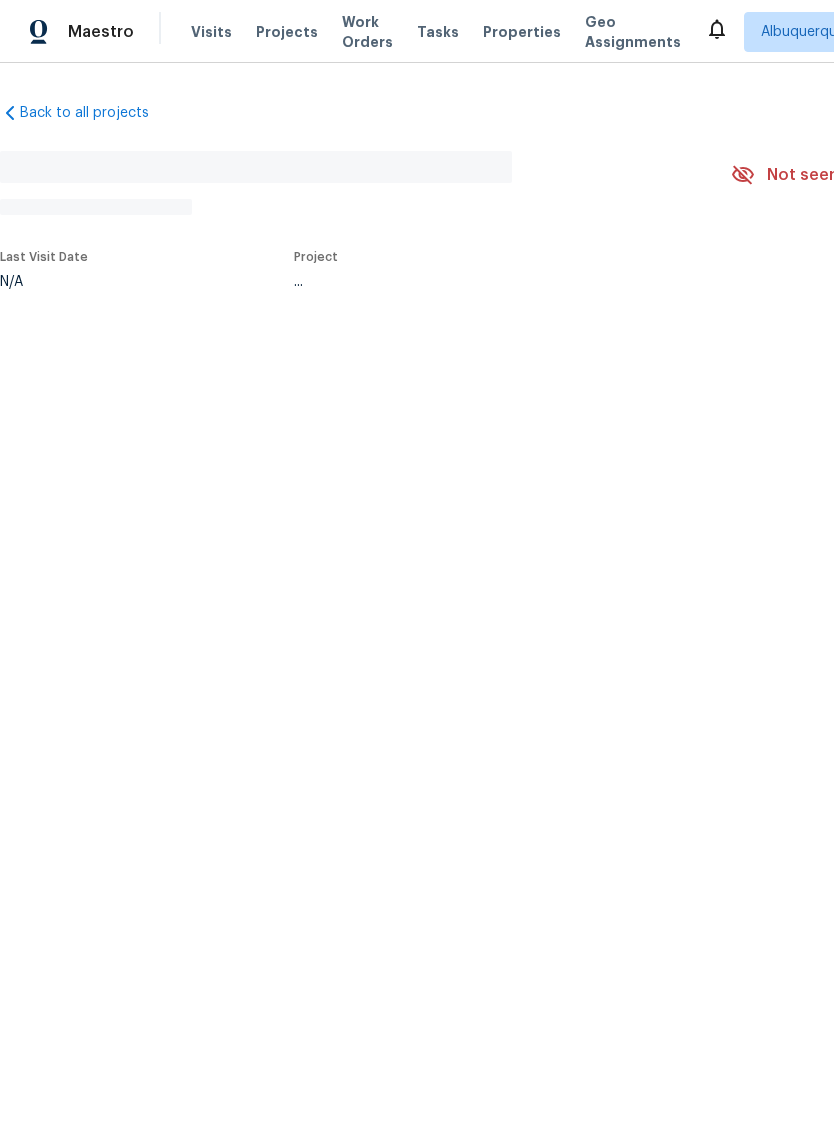 scroll, scrollTop: 0, scrollLeft: 0, axis: both 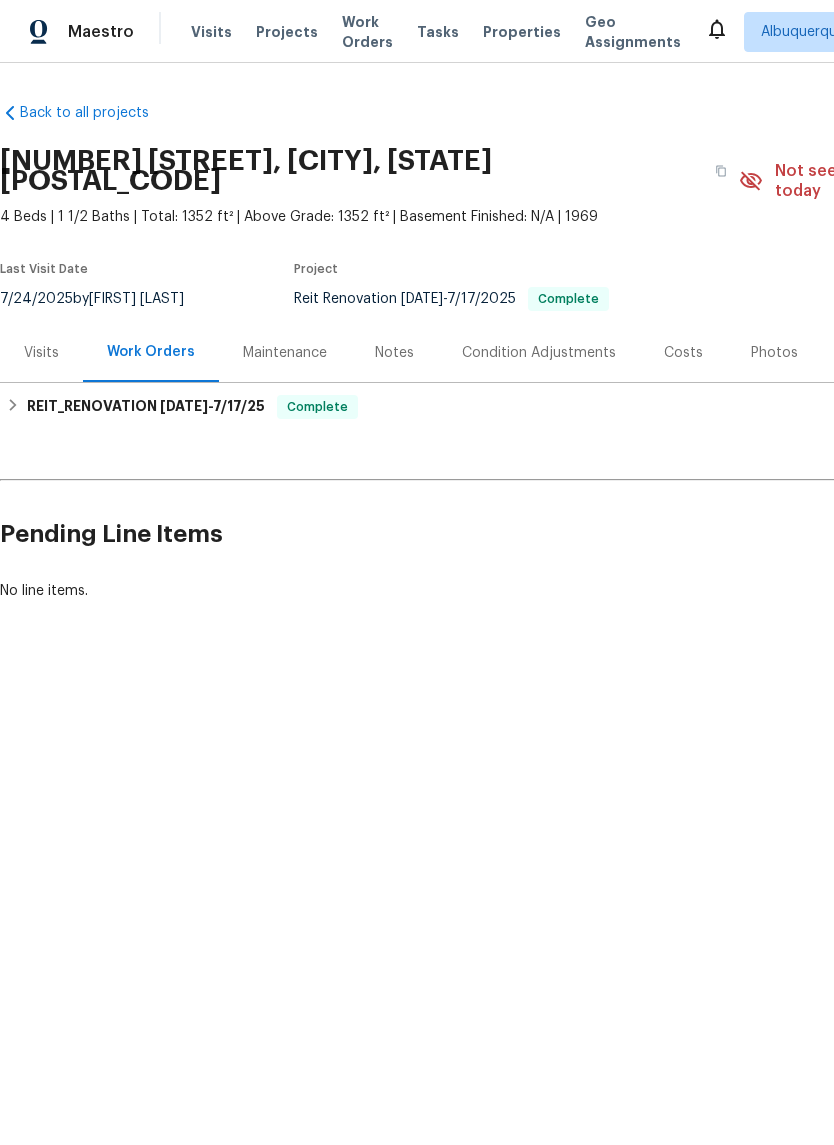 click on "REIT_RENOVATION   7/3/25  -  7/17/25 Complete" at bounding box center (565, 407) 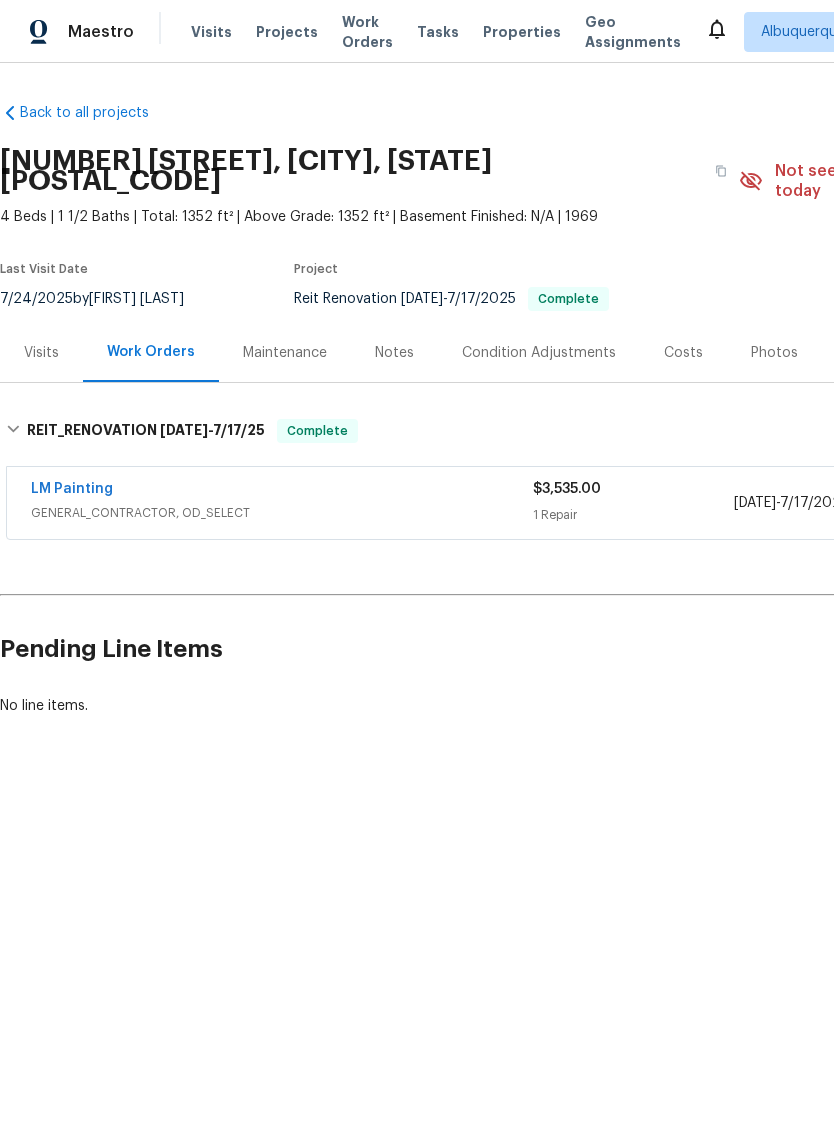 click on "GENERAL_CONTRACTOR, OD_SELECT" at bounding box center (282, 513) 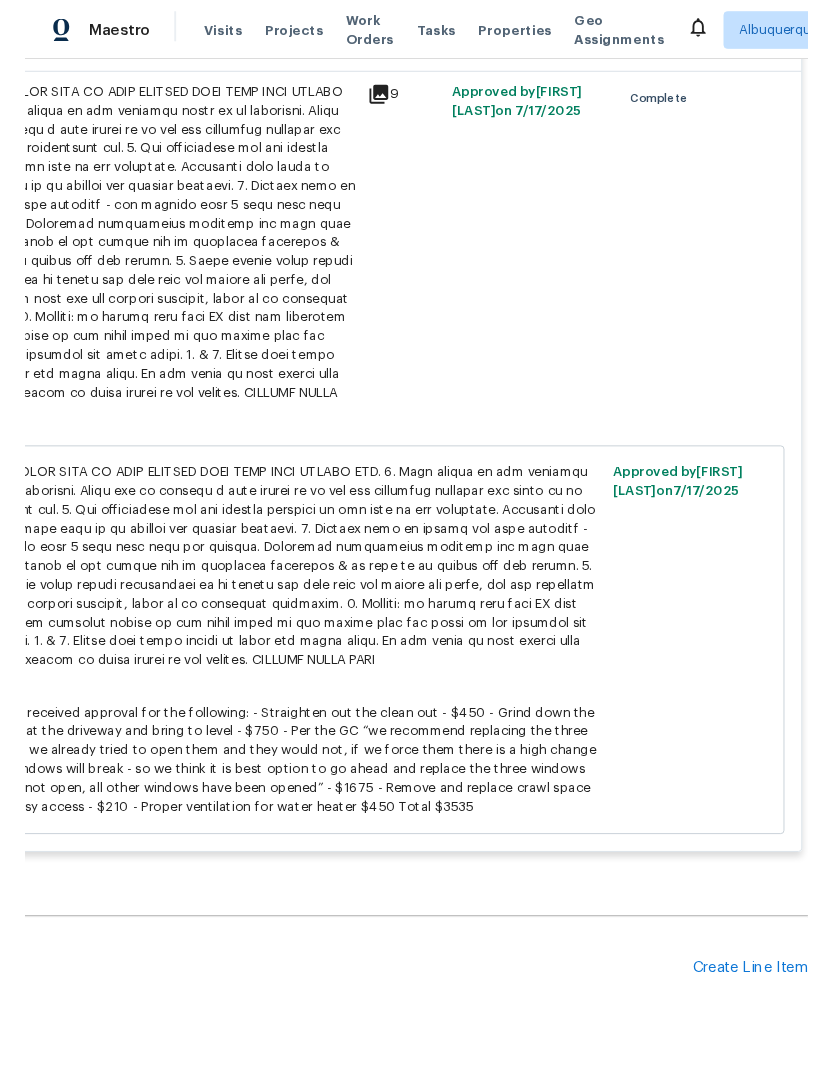 scroll, scrollTop: 515, scrollLeft: 296, axis: both 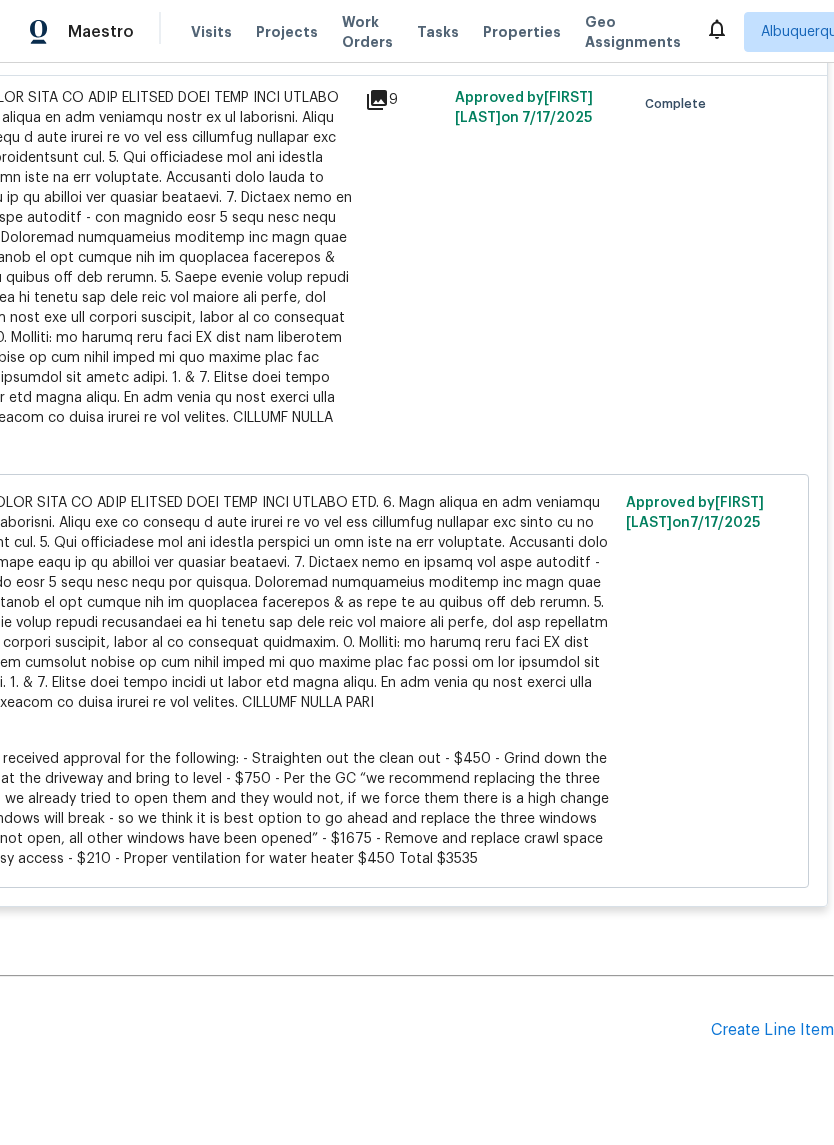 click on "Create Line Item" at bounding box center [772, 1030] 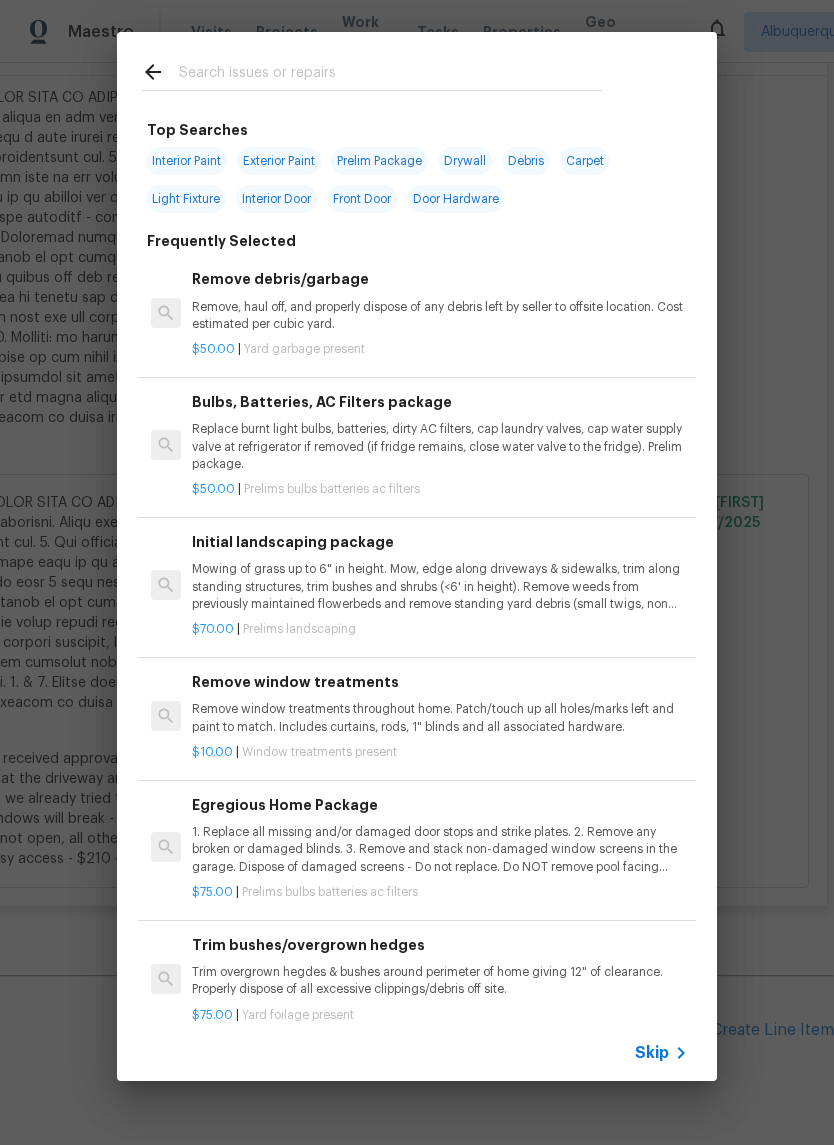 click at bounding box center [391, 75] 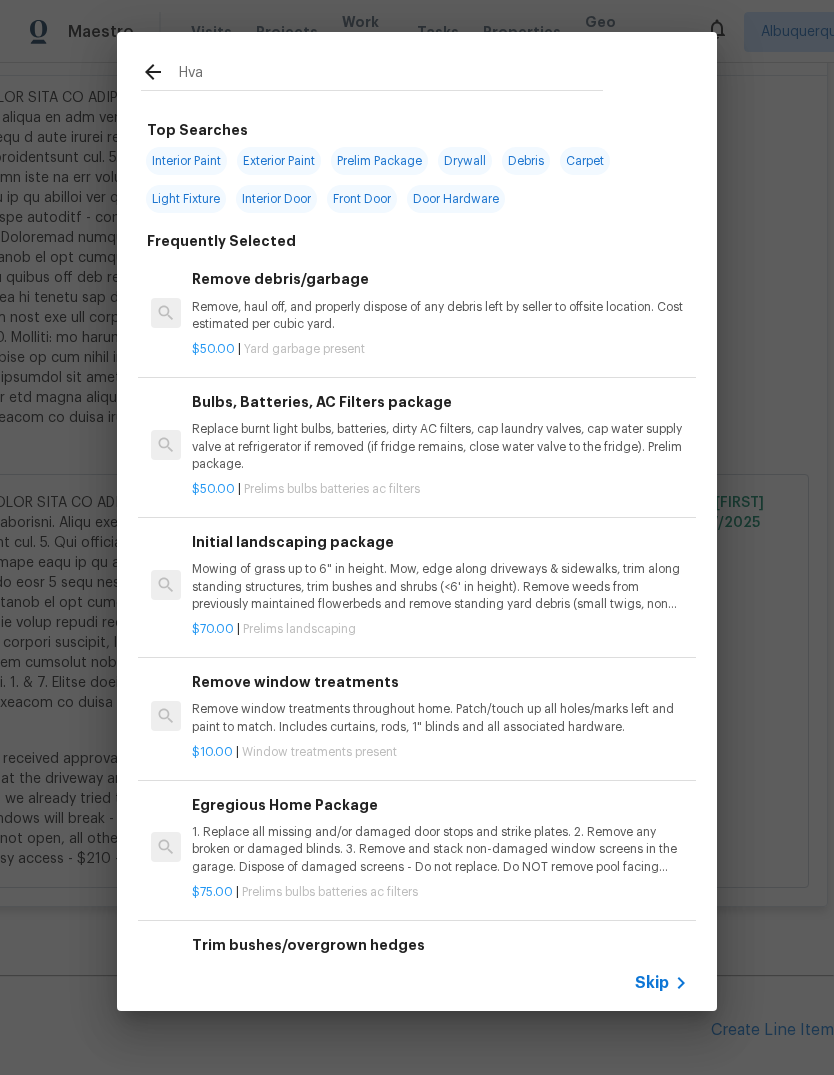 type on "Hvac" 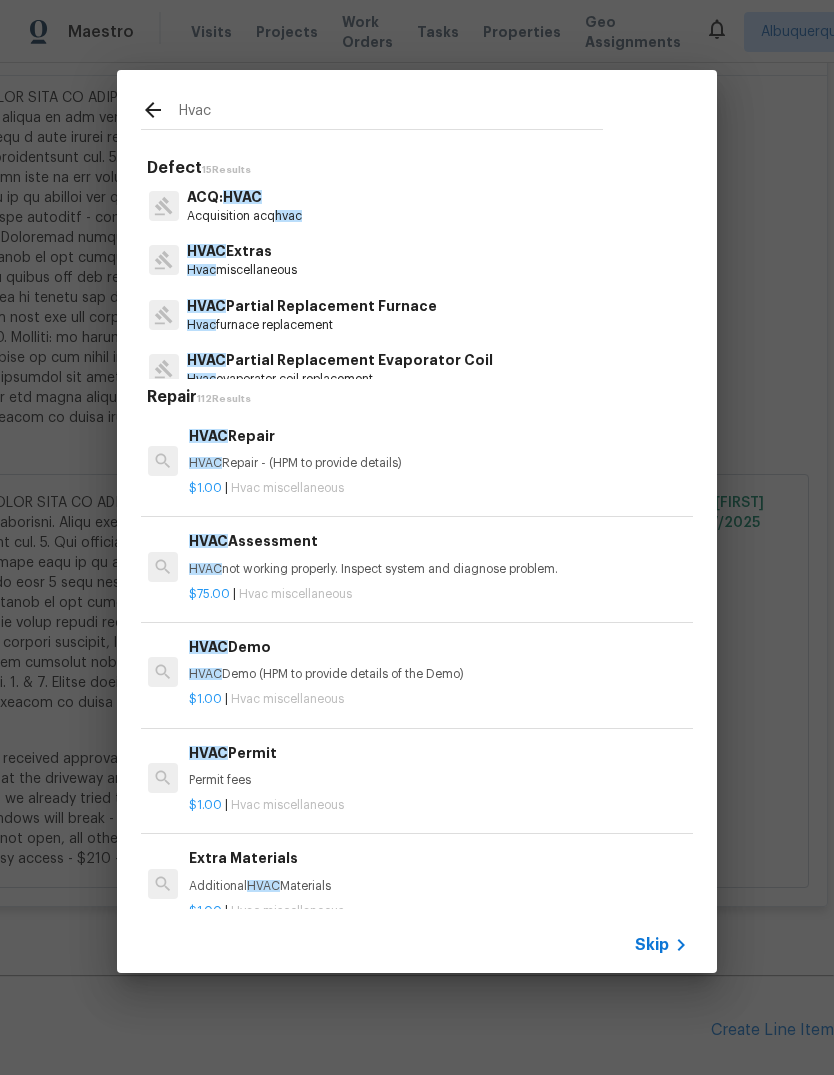 scroll, scrollTop: 0, scrollLeft: 3, axis: horizontal 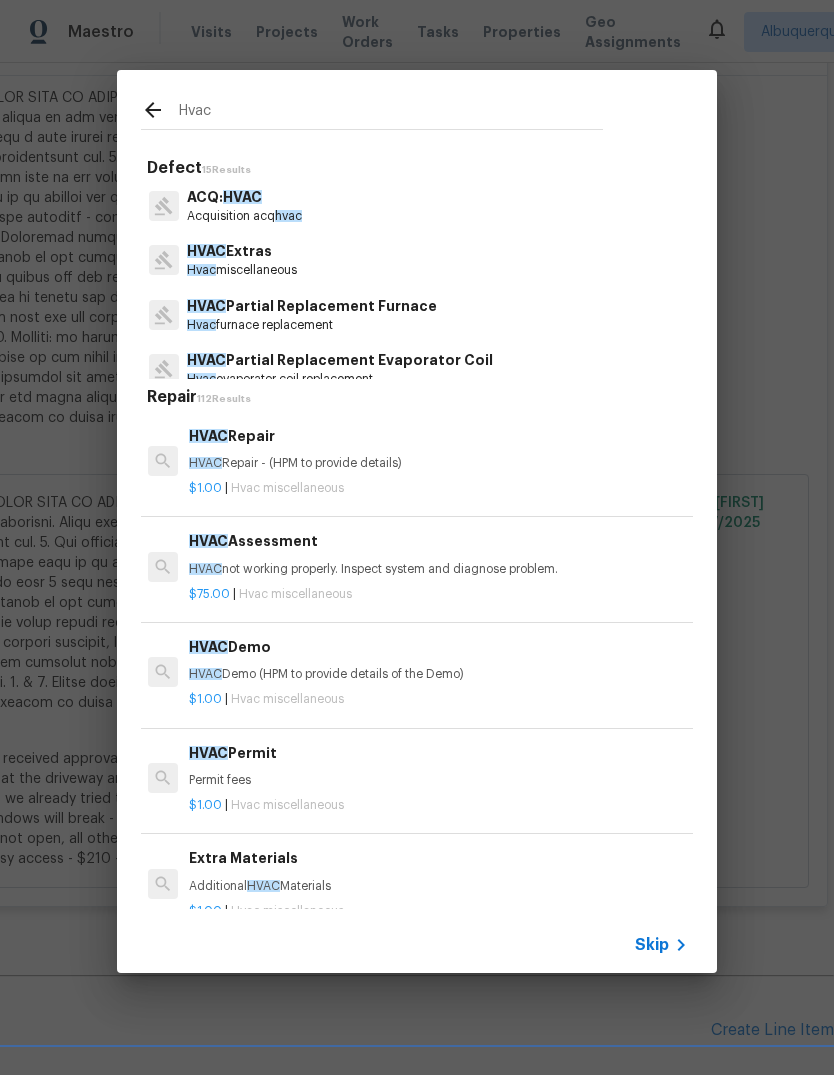 click on "Hvac  miscellaneous" at bounding box center (242, 270) 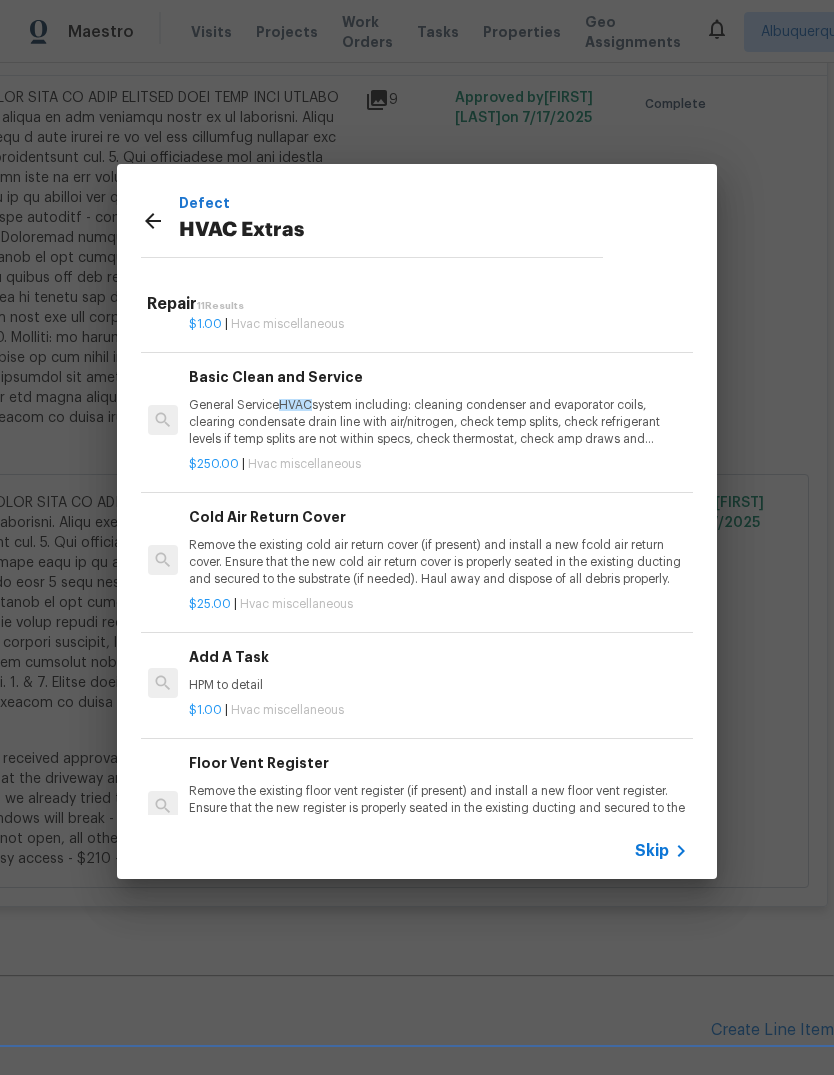 scroll, scrollTop: 492, scrollLeft: 3, axis: both 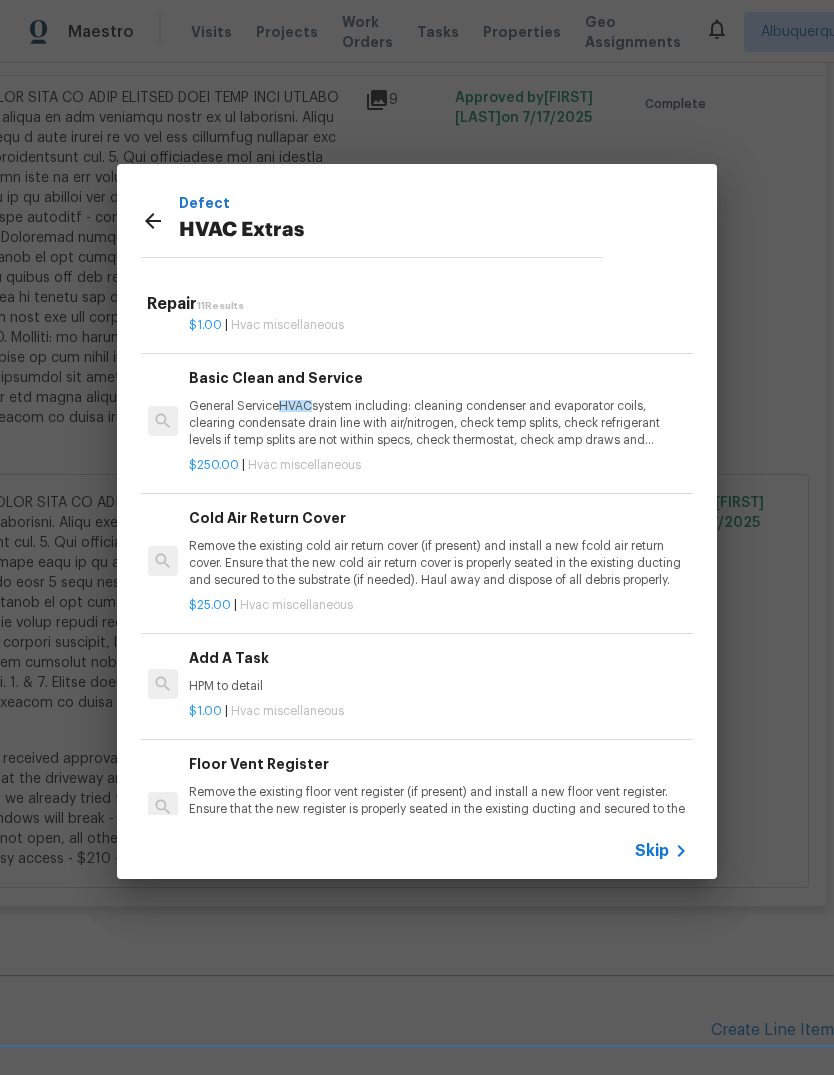click on "Defect HVAC Extras Repair  11  Results HVAC  Repair HVAC  Repair - (HPM to provide details) $1.00   |   Hvac miscellaneous HVAC  Assessment HVAC  not working properly. Inspect system and diagnose problem.  $75.00   |   Hvac miscellaneous HVAC  Demo HVAC  Demo (HPM to provide details of the Demo) $1.00   |   Hvac miscellaneous HVAC  Permit Permit fees $1.00   |   Hvac miscellaneous Extra Materials Additional  HVAC  Materials $1.00   |   Hvac miscellaneous Basic Clean and Service General Service  HVAC  system including: cleaning condenser and evaporator coils, clearing condensate drain line with air/nitrogen, check temp splits, check refrigerant levels if temp splits are not within specs, check thermostat, check amp draws and confirm they are within manufacturer specifications - Overall condition of the unit should ensure proper temp splits. $250.00   |   Hvac miscellaneous Cold Air Return Cover $25.00   |   Hvac miscellaneous Add A Task HPM to detail $1.00   |   Hvac miscellaneous Floor Vent Register $15.00" at bounding box center (417, 521) 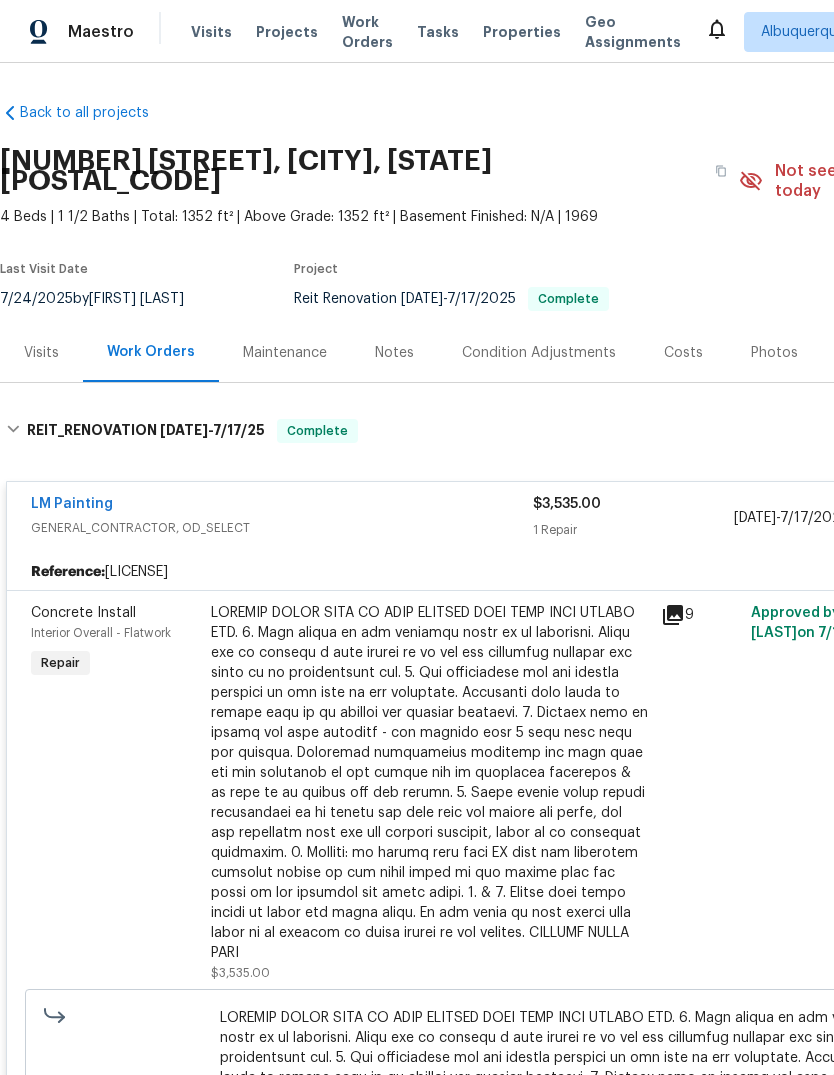scroll, scrollTop: 0, scrollLeft: 0, axis: both 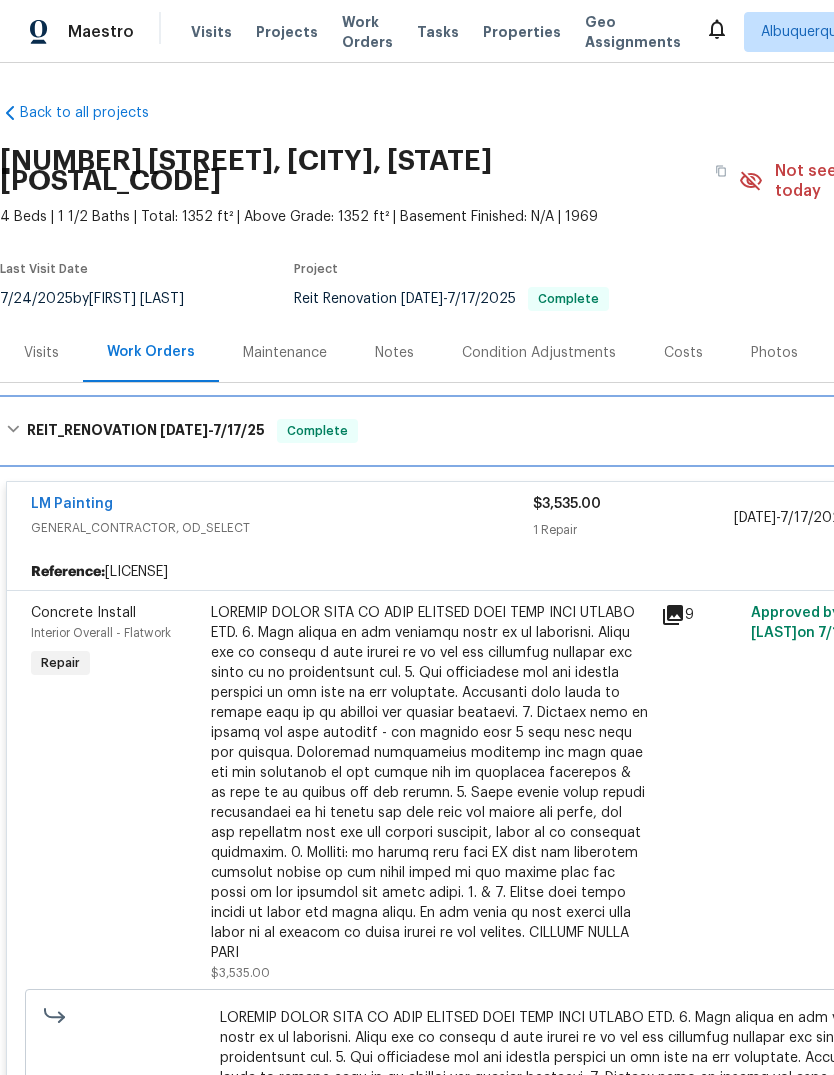 click on "REIT_RENOVATION   7/3/25  -  7/17/25 Complete" at bounding box center (565, 431) 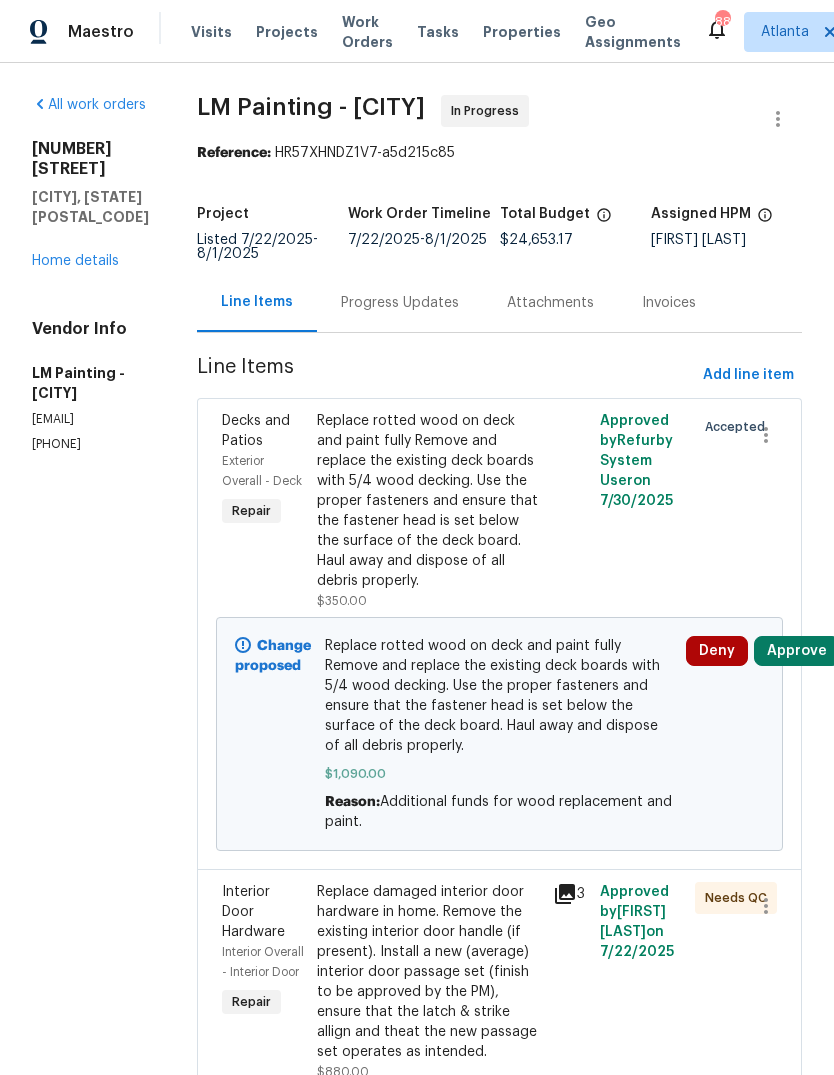 scroll, scrollTop: 0, scrollLeft: 0, axis: both 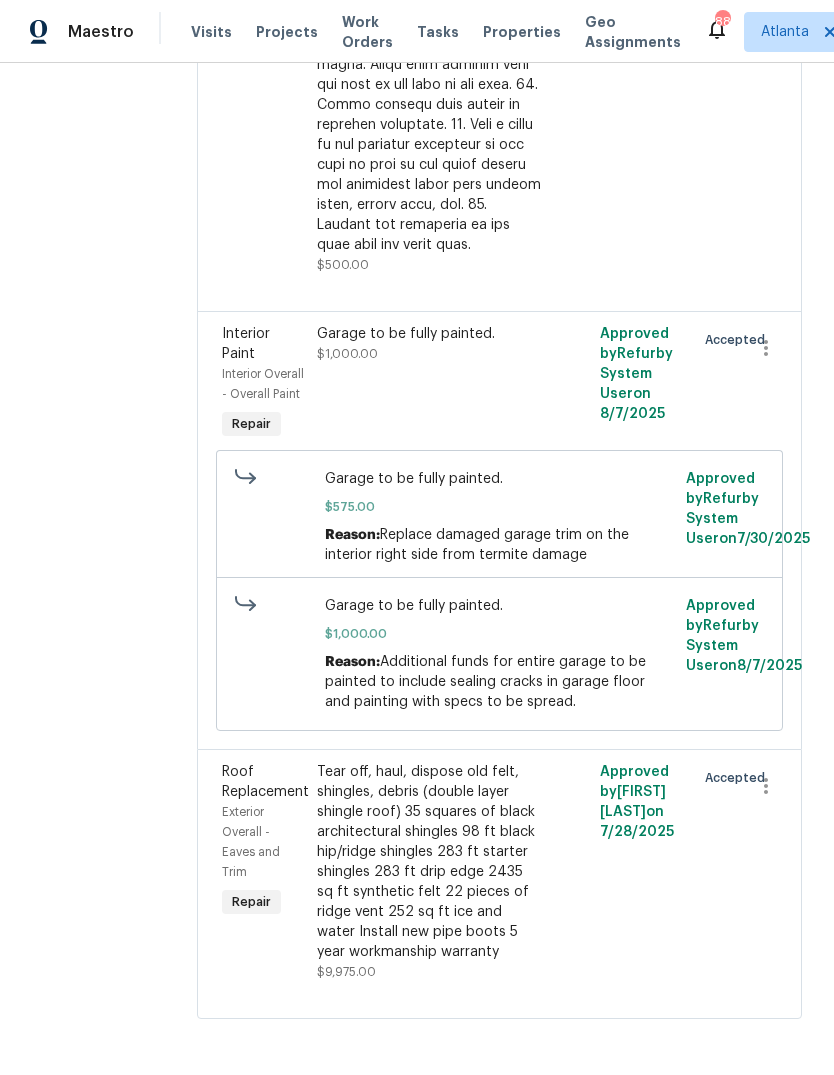 click on "Tear off, haul, dispose old felt, shingles, debris (double layer shingle roof)
35 squares of black architectural shingles
98 ft black hip/ridge shingles
283 ft starter shingles
283 ft drip edge
2435 sq ft synthetic felt
22 pieces of ridge vent
252 sq ft ice and water
Install new pipe boots
5 year workmanship warranty" at bounding box center (429, 862) 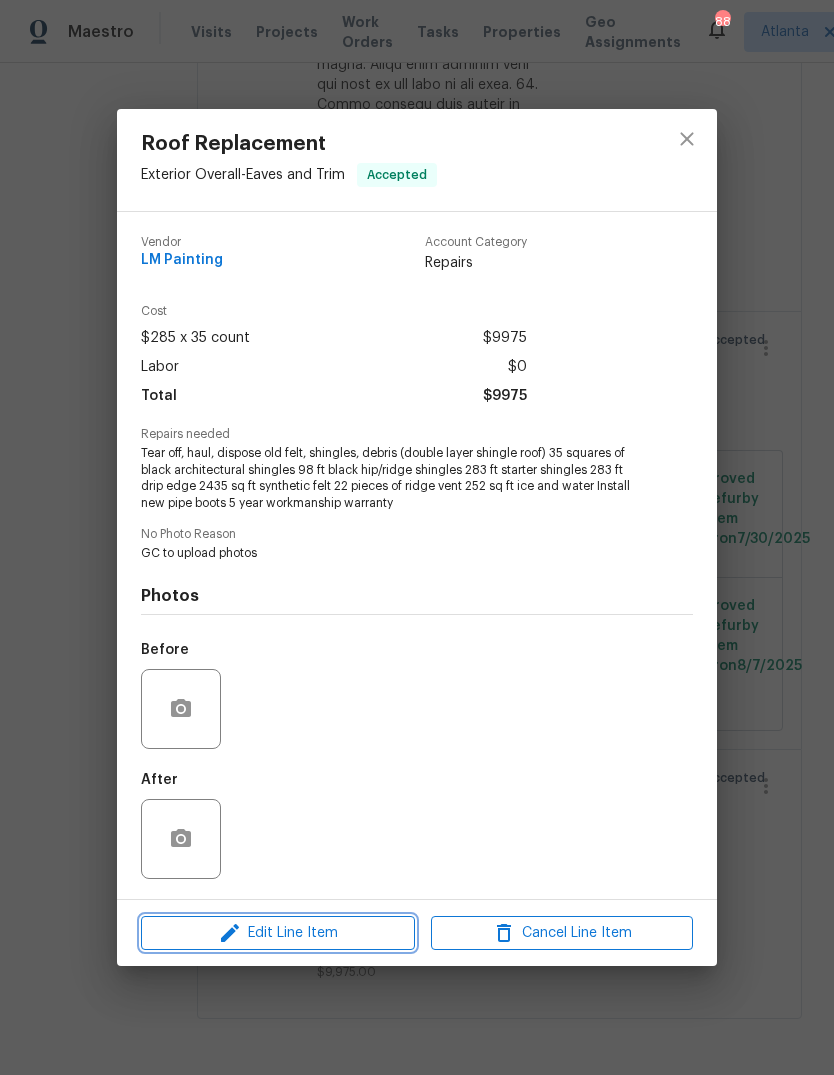 click on "Edit Line Item" at bounding box center [278, 933] 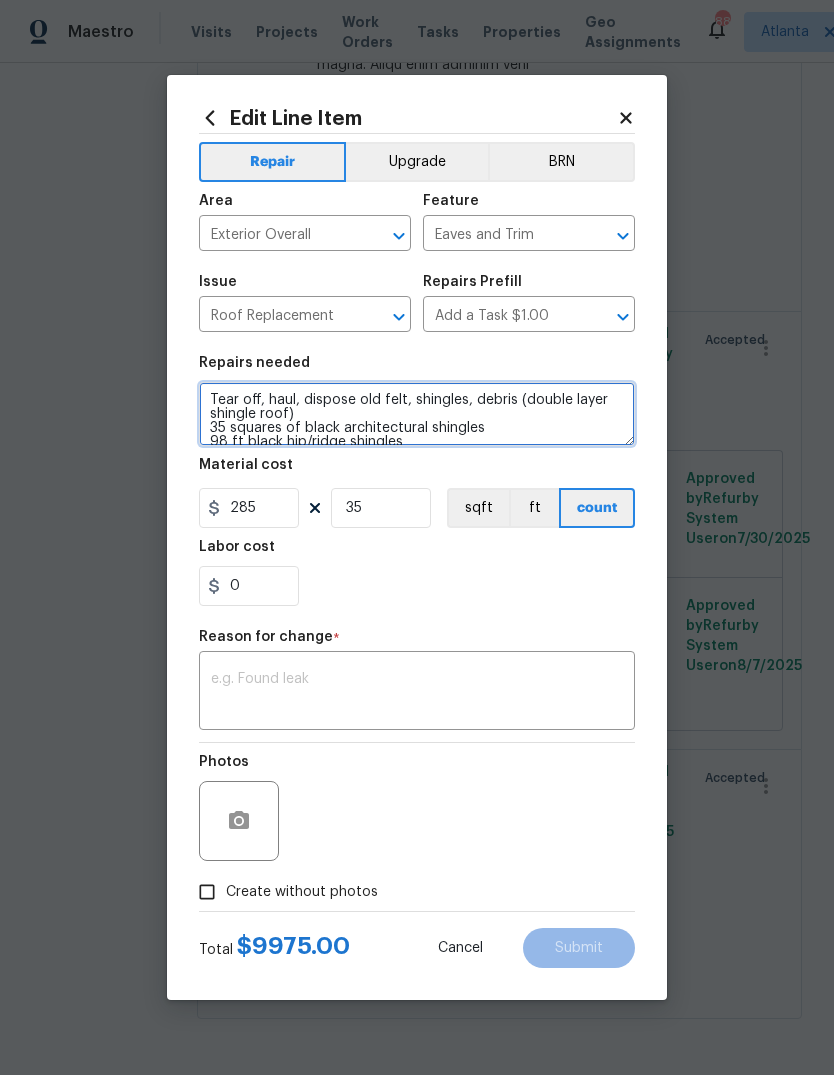 click on "Tear off, haul, dispose old felt, shingles, debris (double layer shingle roof)
35 squares of black architectural shingles
98 ft black hip/ridge shingles
283 ft starter shingles
283 ft drip edge
2435 sq ft synthetic felt
22 pieces of ridge vent
252 sq ft ice and water
Install new pipe boots
5 year workmanship warranty" at bounding box center [417, 414] 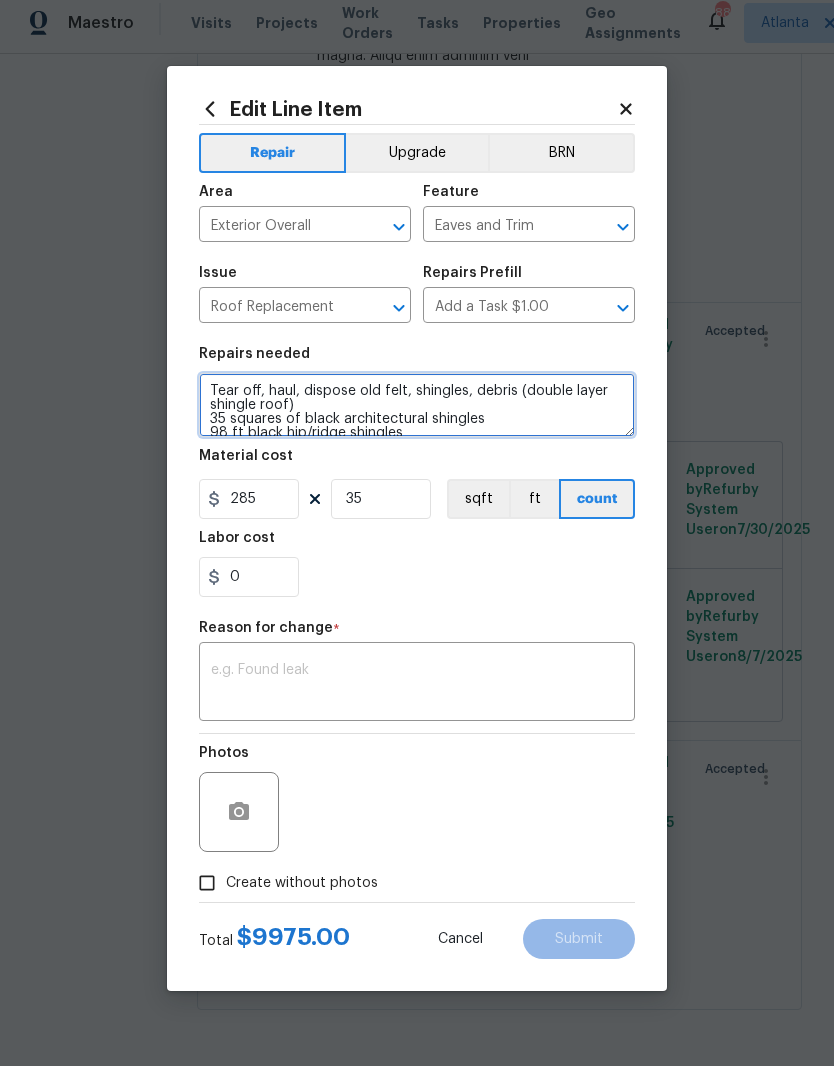 scroll, scrollTop: 0, scrollLeft: 0, axis: both 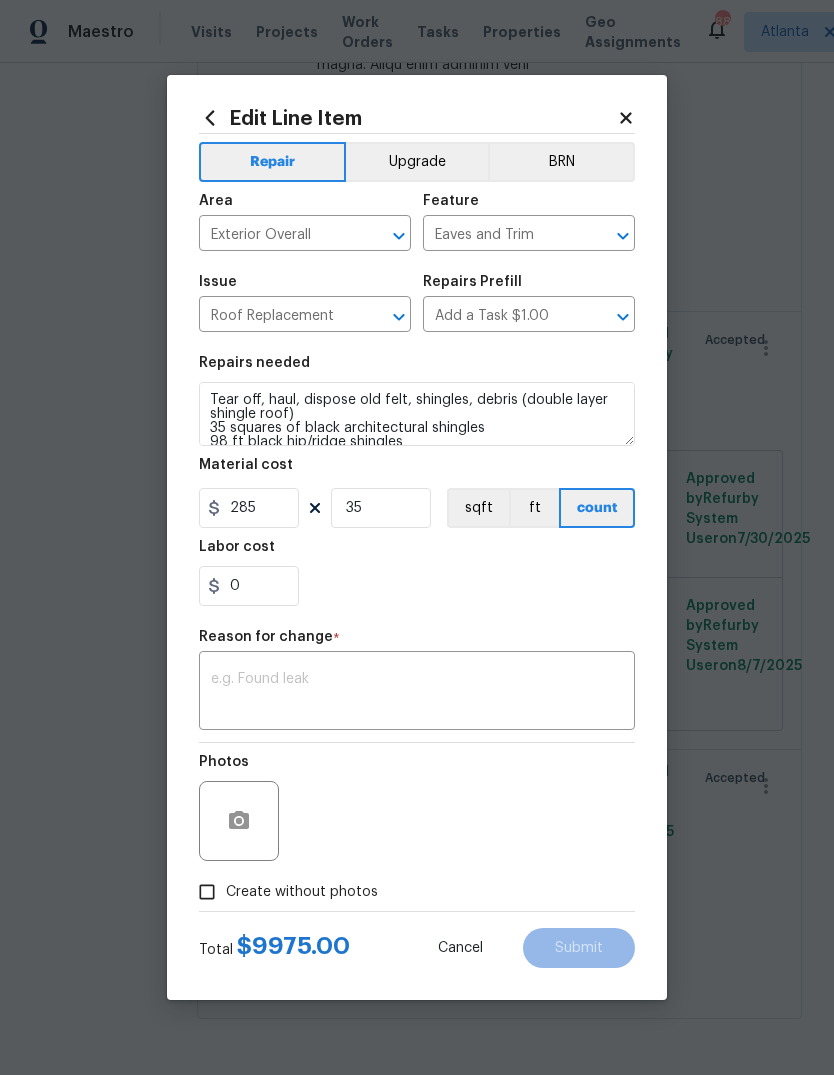 click 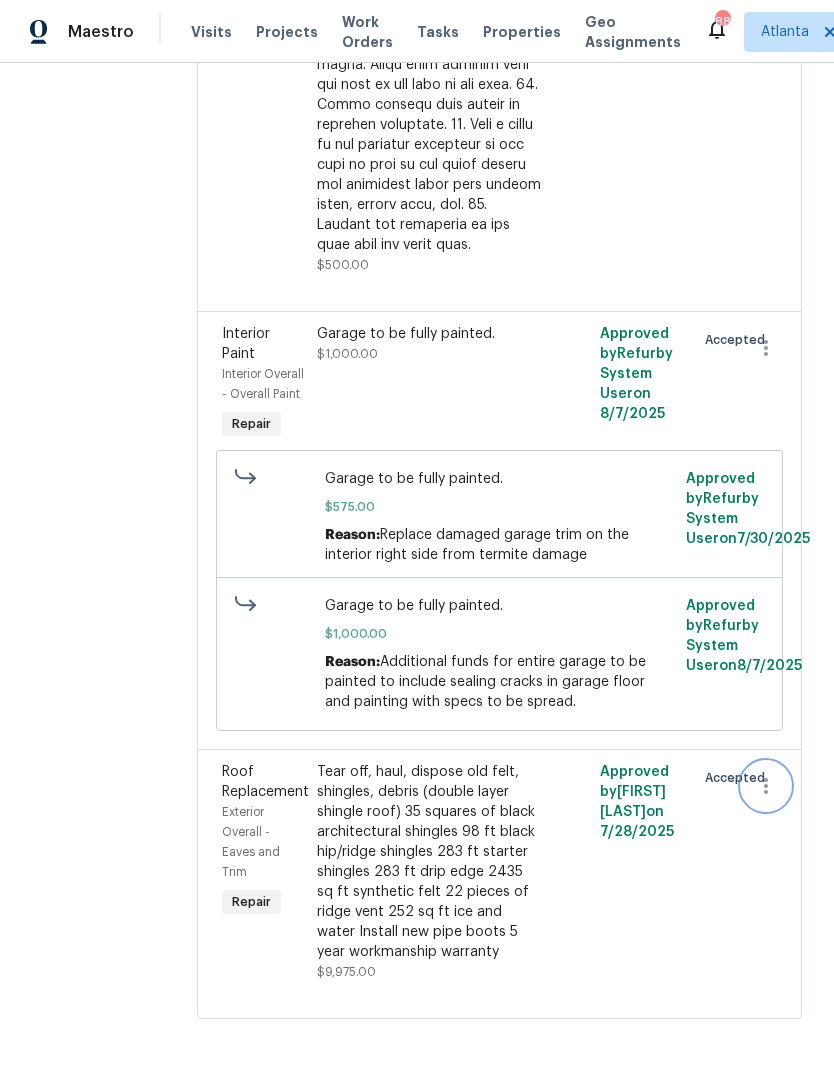 click 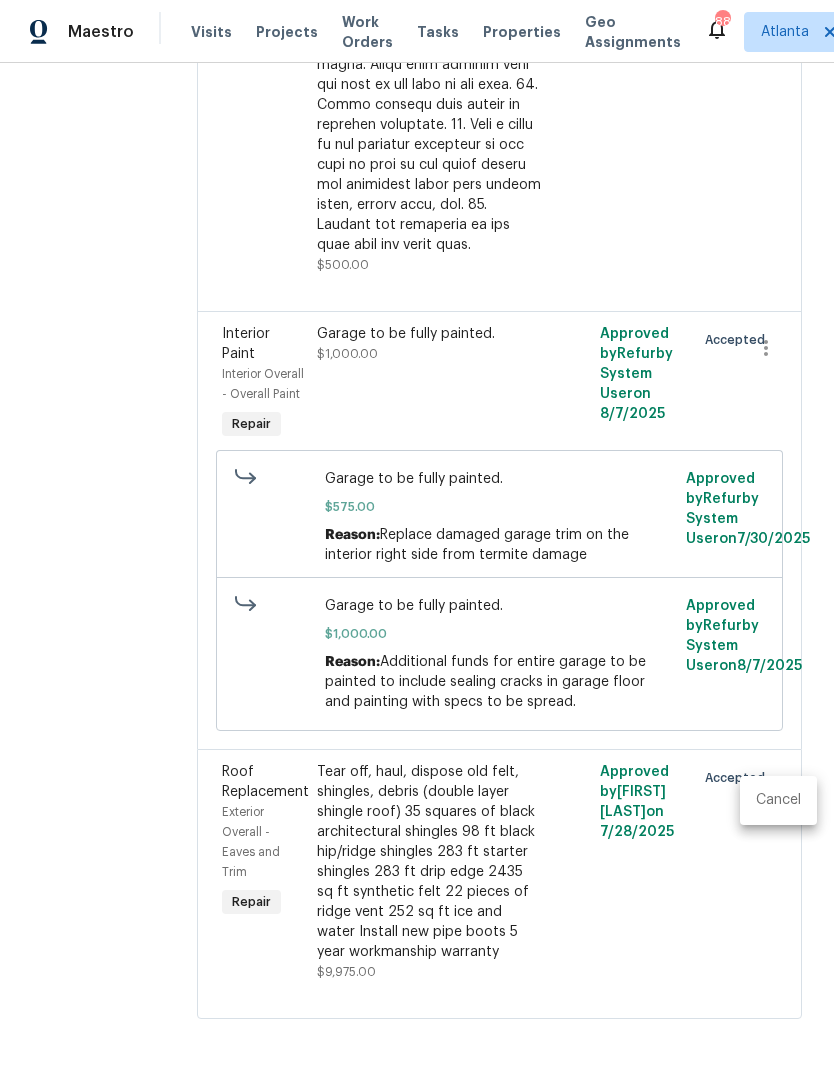 click on "Cancel" at bounding box center (778, 800) 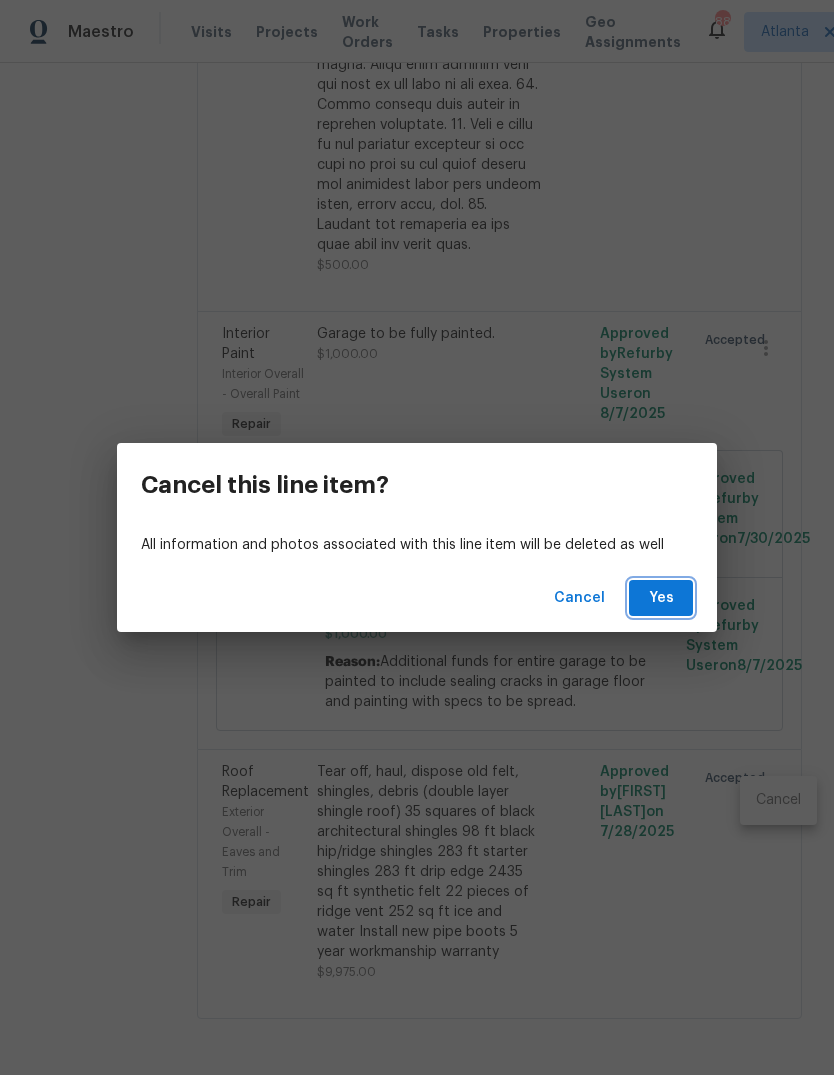 click on "Yes" at bounding box center (661, 598) 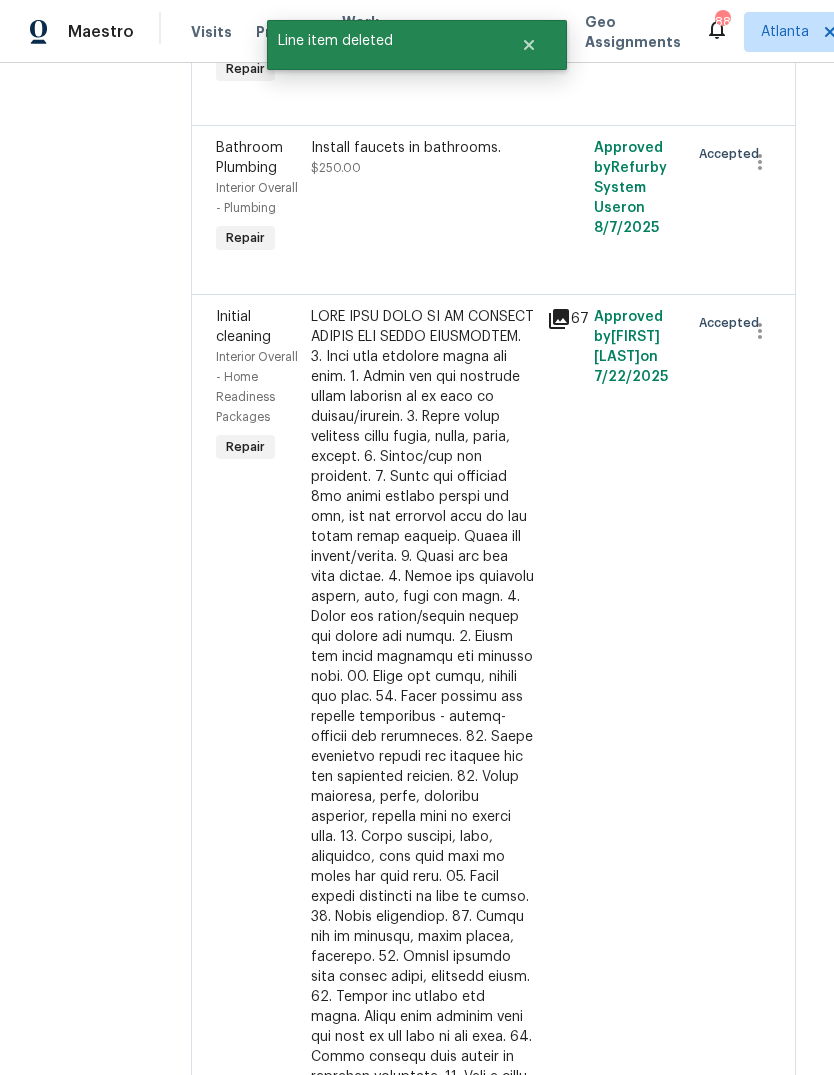scroll, scrollTop: 8299, scrollLeft: 18, axis: both 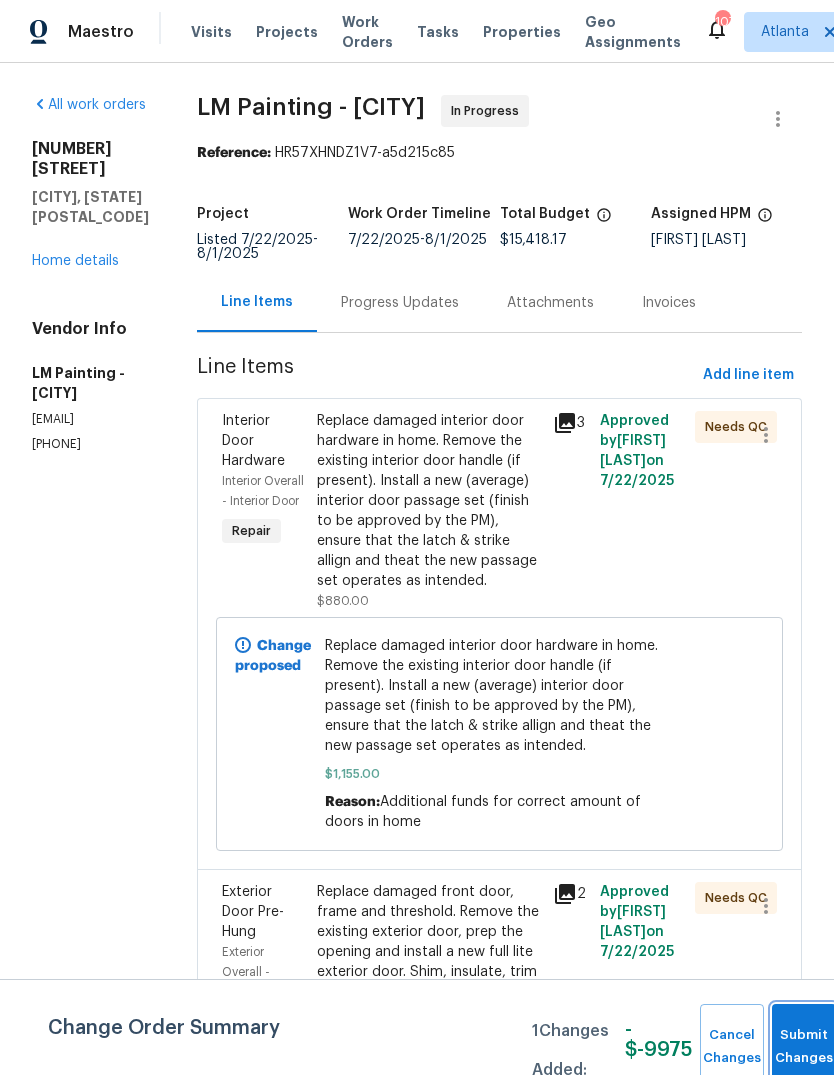 click on "Submit Changes" at bounding box center [804, 1047] 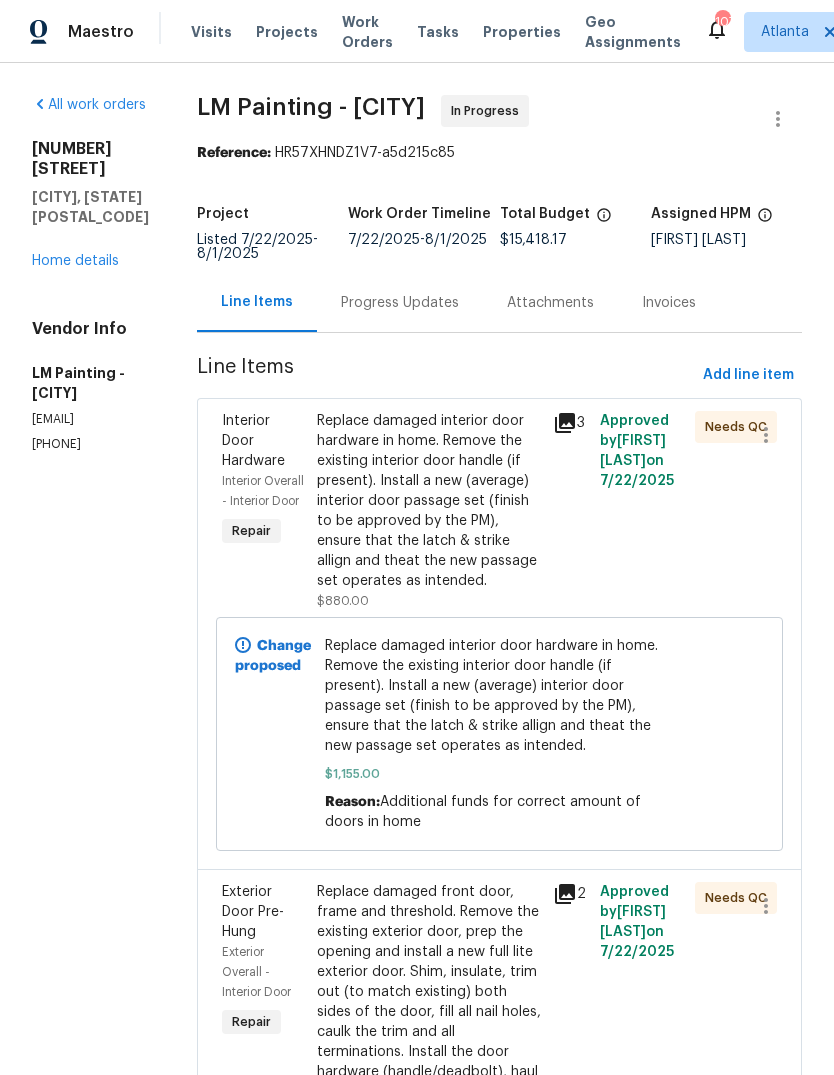 scroll, scrollTop: 0, scrollLeft: 0, axis: both 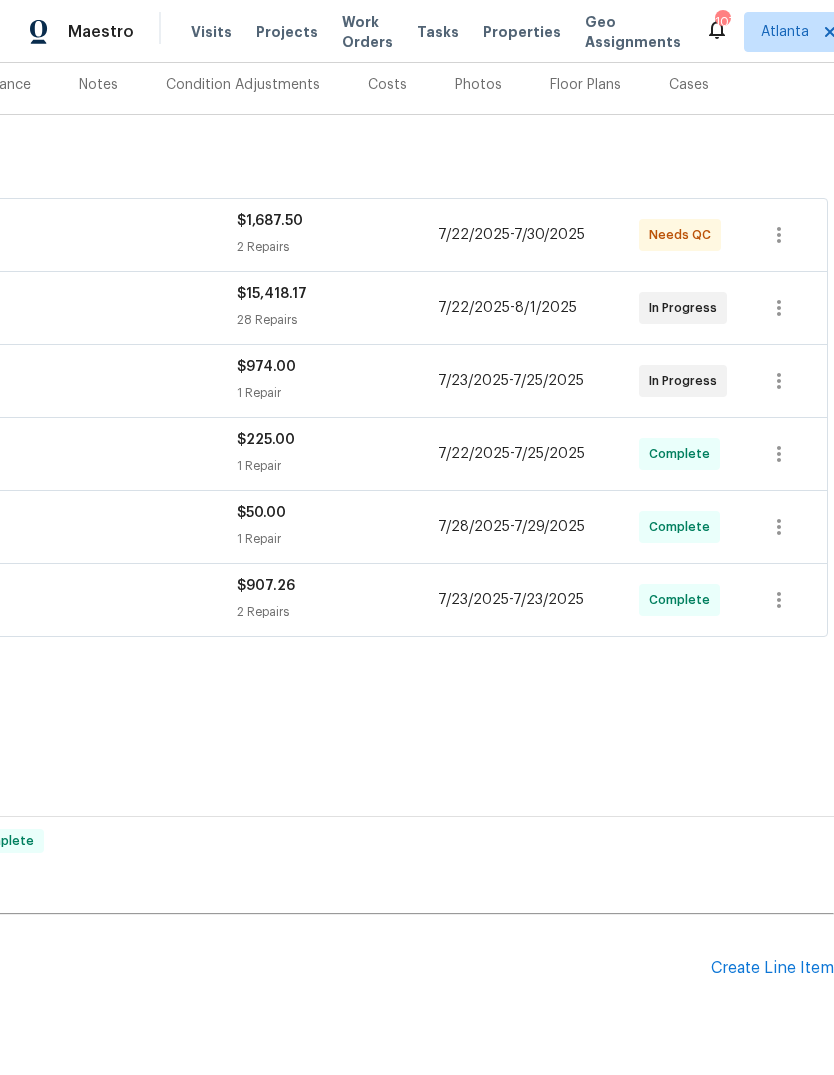 click on "Create Line Item" at bounding box center [772, 968] 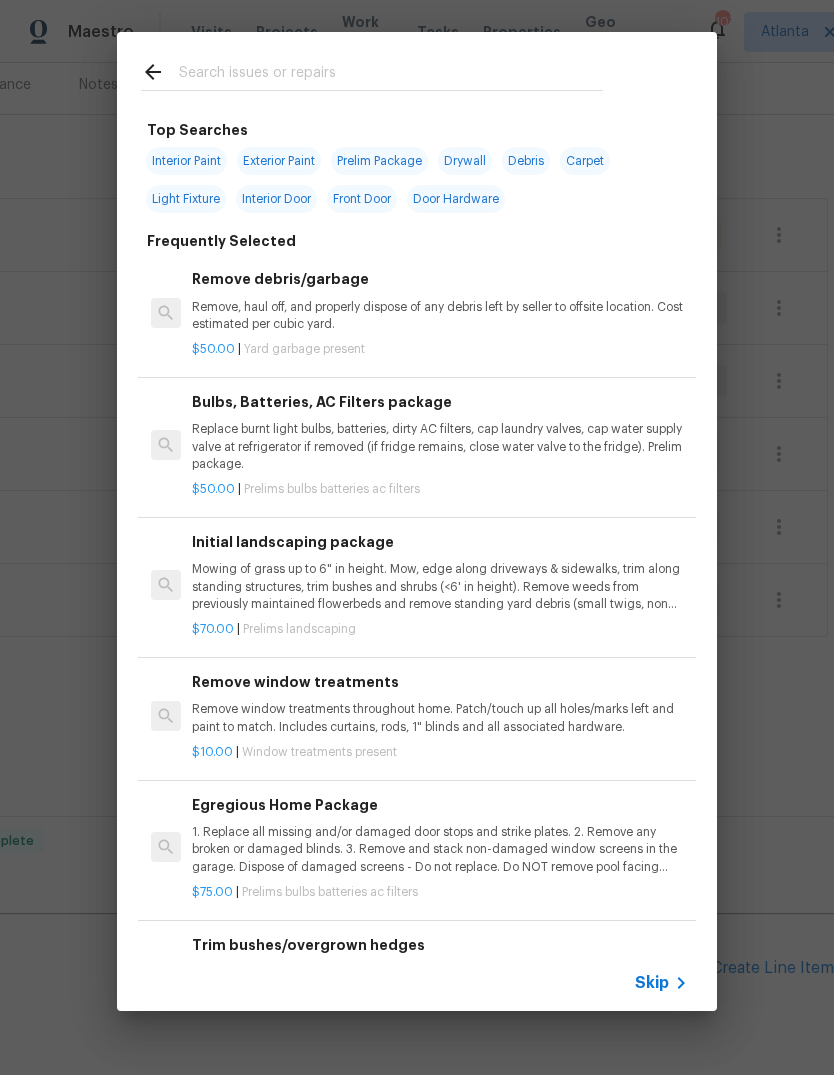 click at bounding box center (391, 75) 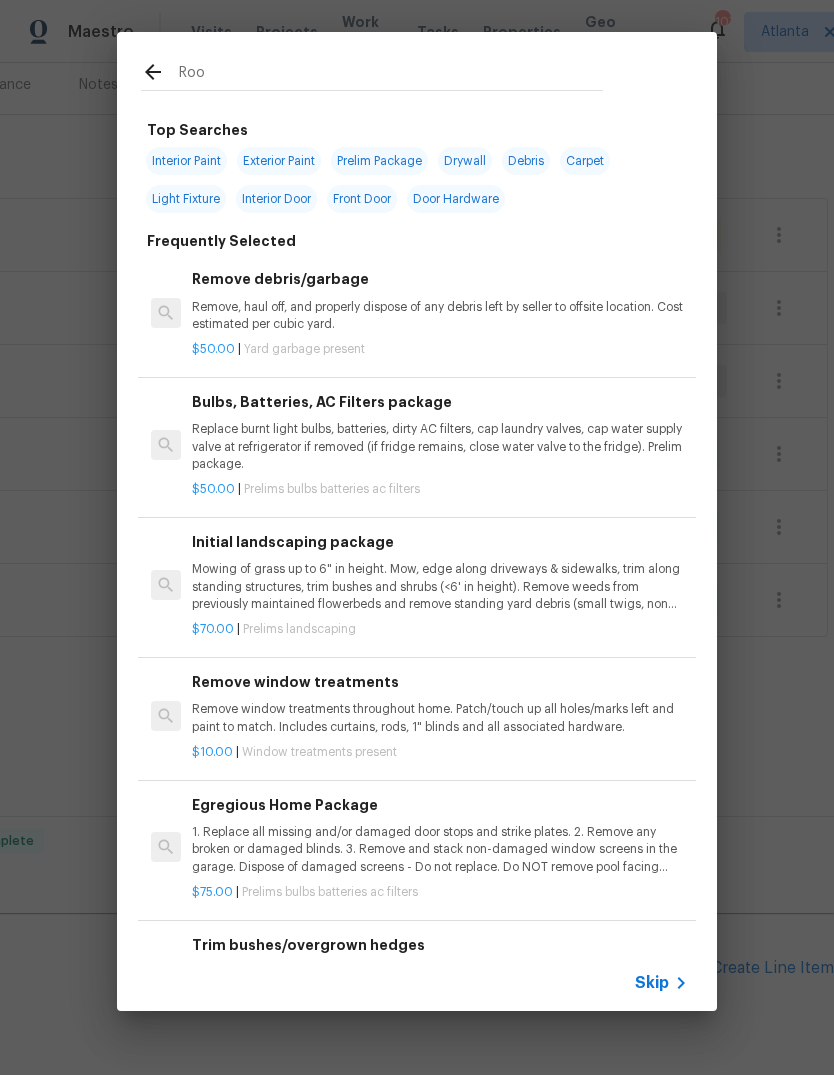 type on "Roof" 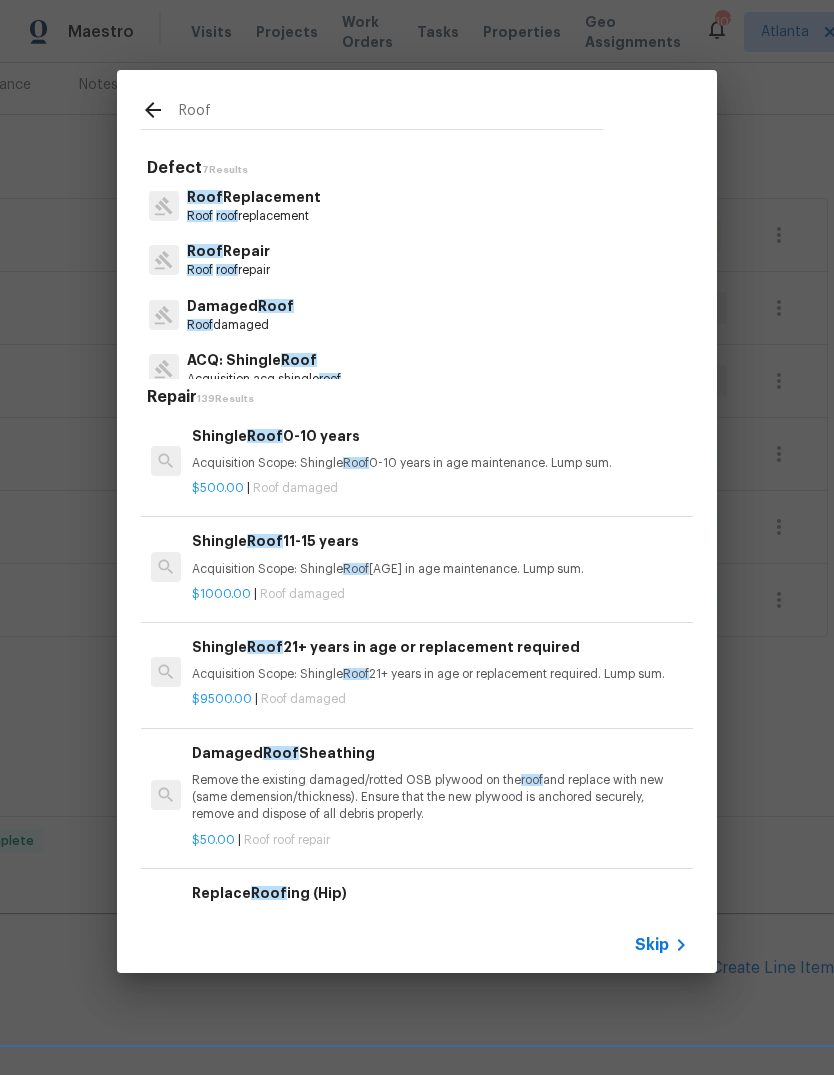 click on "Roof   roof  replacement" at bounding box center [254, 216] 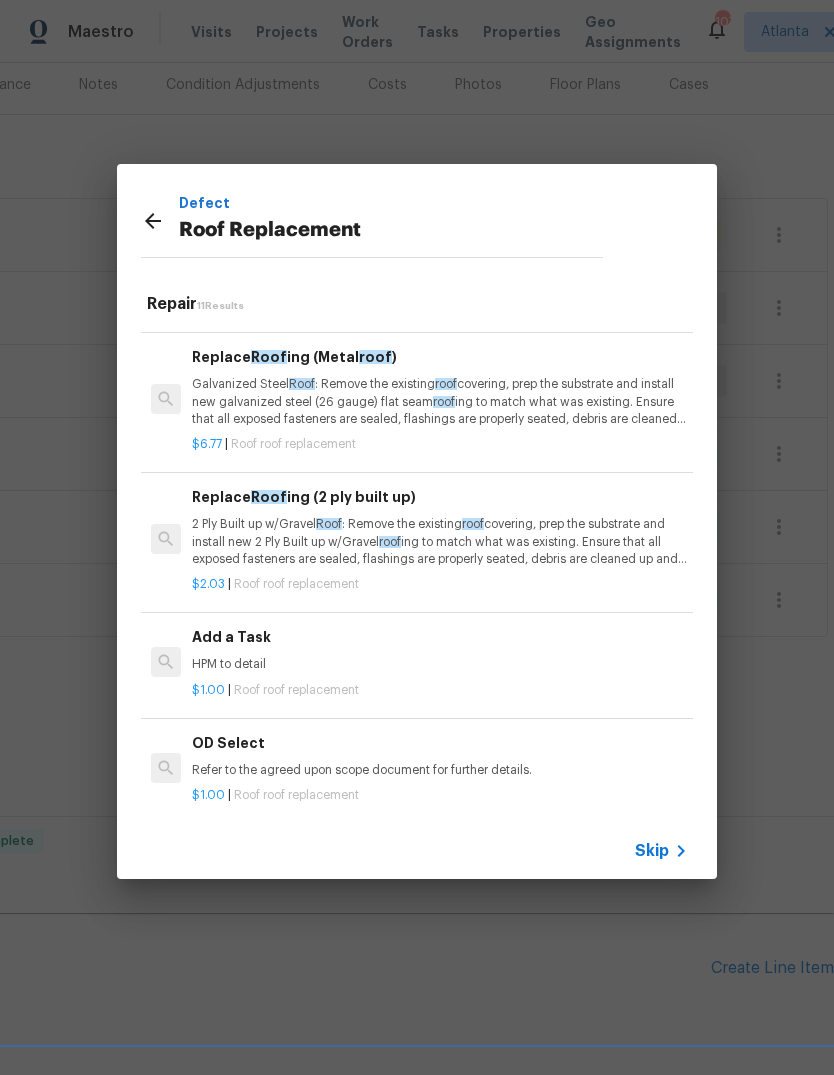 scroll, scrollTop: 964, scrollLeft: 0, axis: vertical 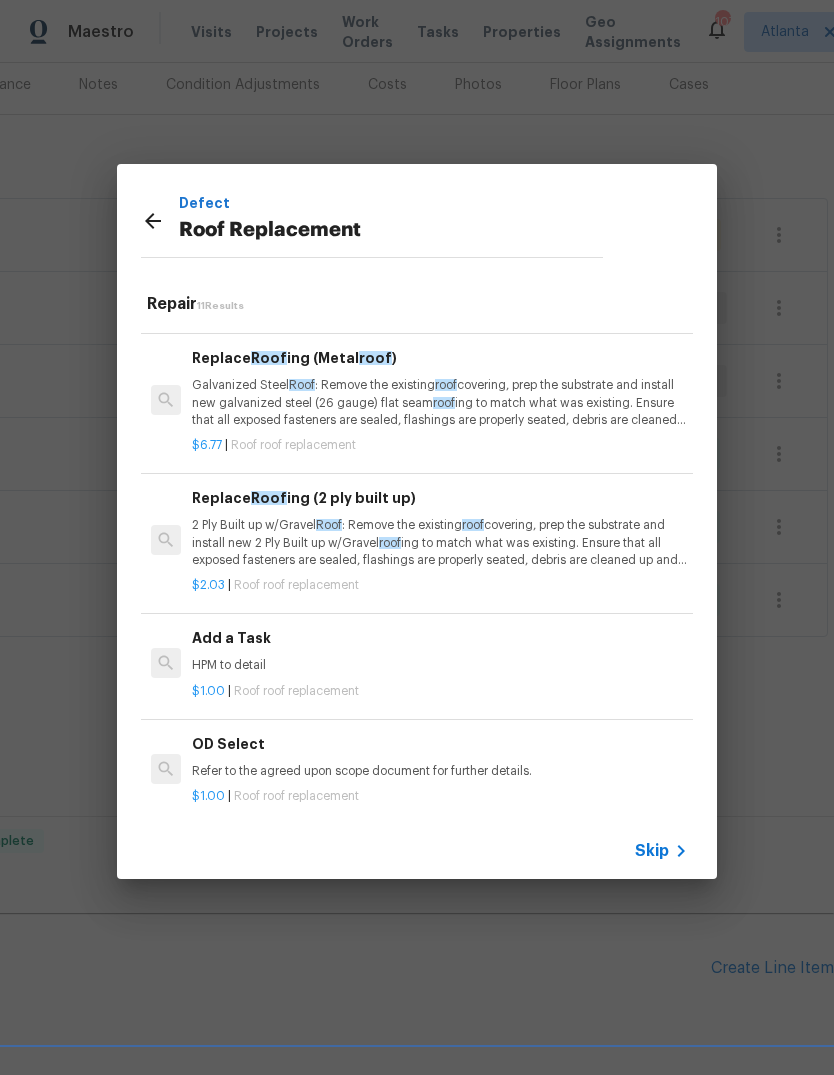click on "HPM to detail" at bounding box center [440, 665] 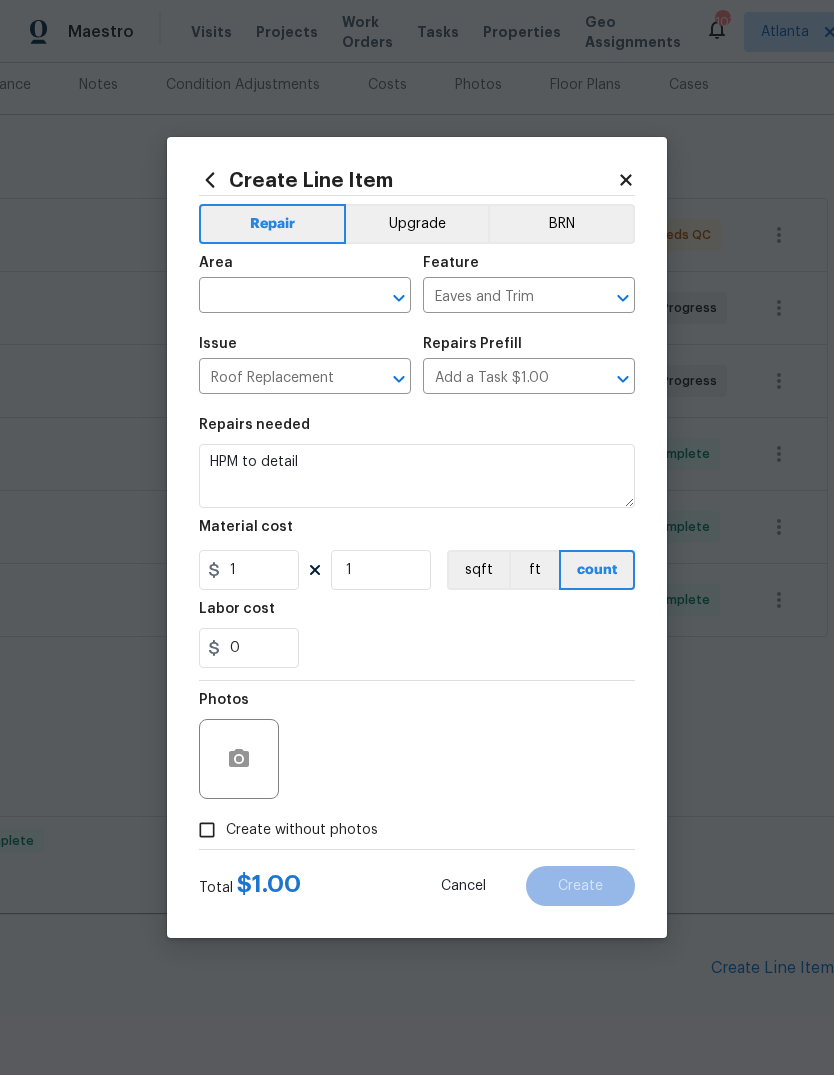 click at bounding box center (277, 297) 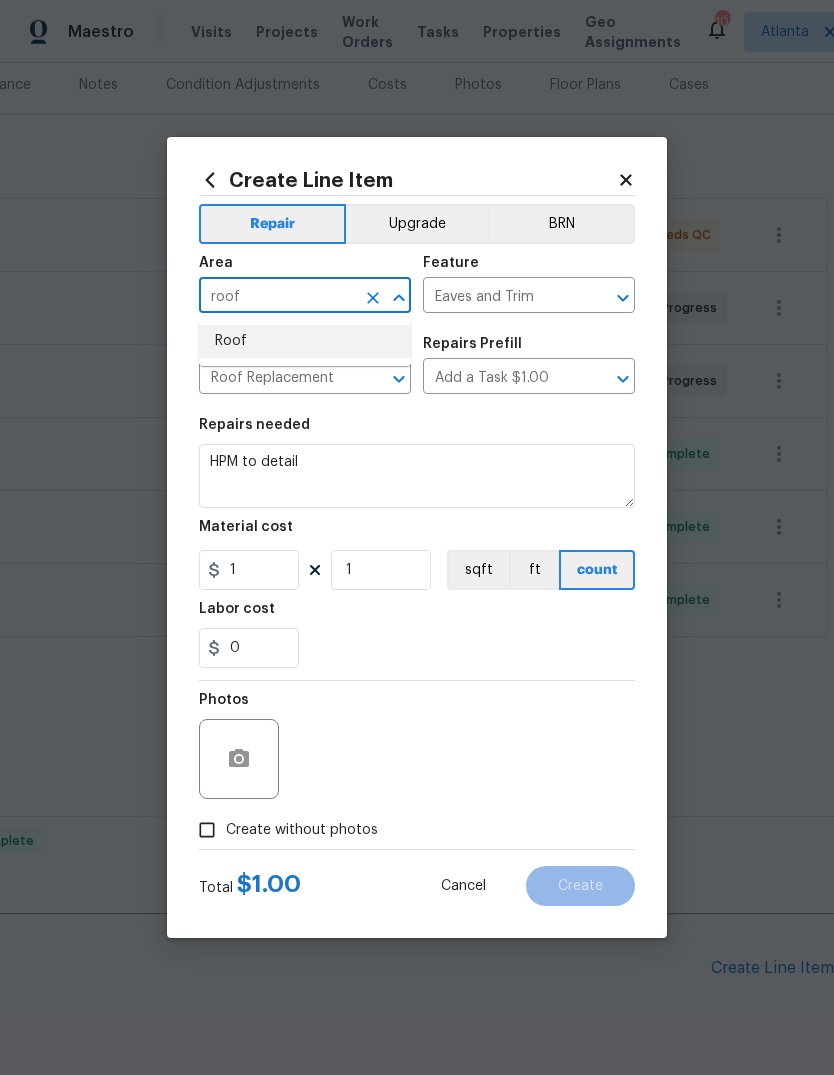 click on "Roof" at bounding box center (305, 341) 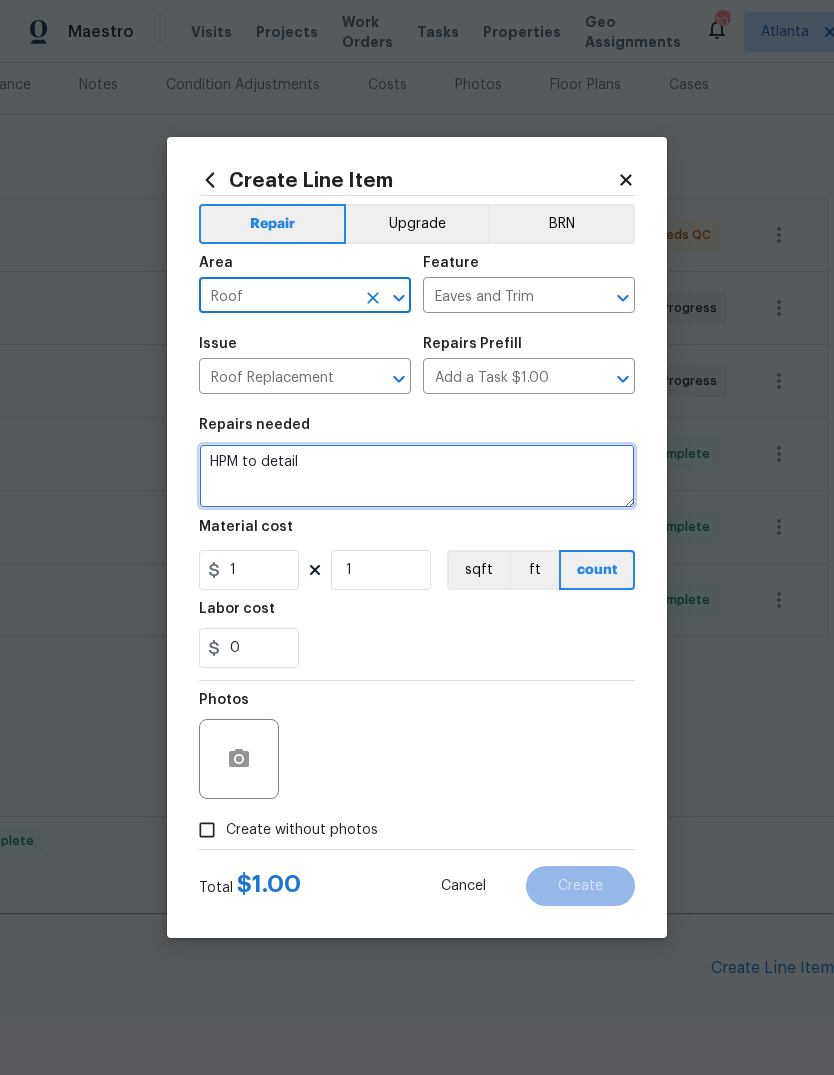 click on "HPM to detail" at bounding box center [417, 476] 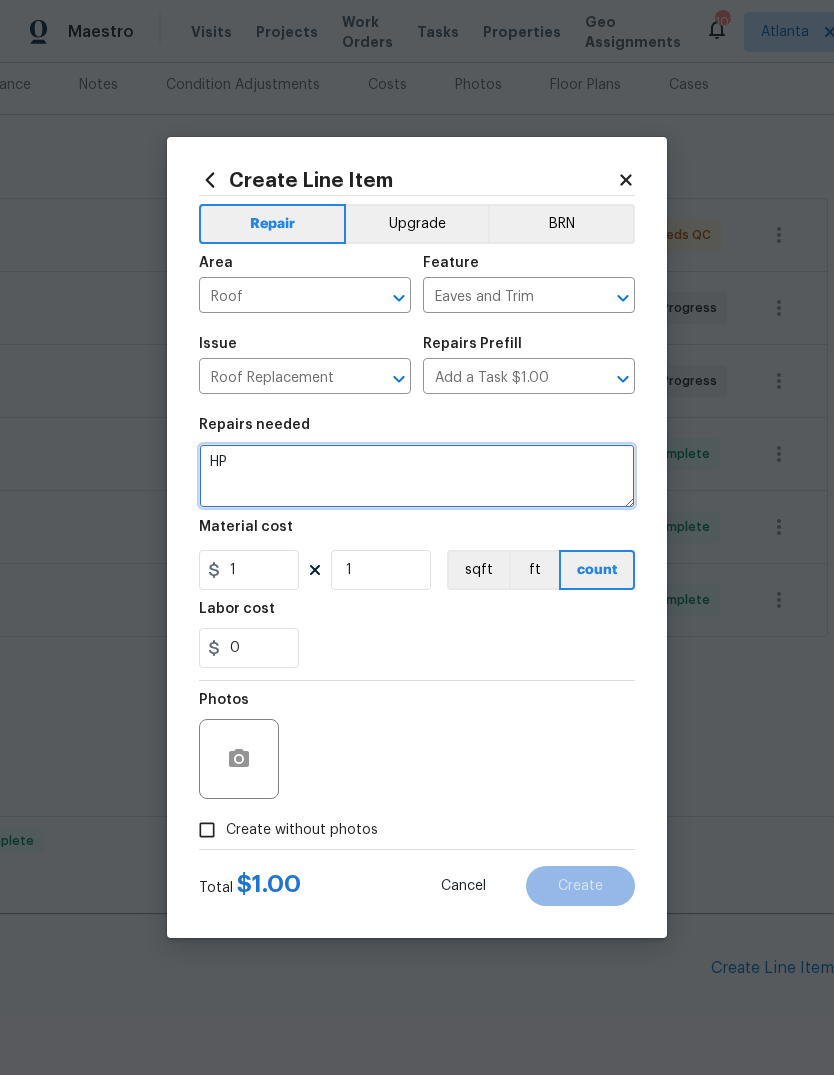 type on "H" 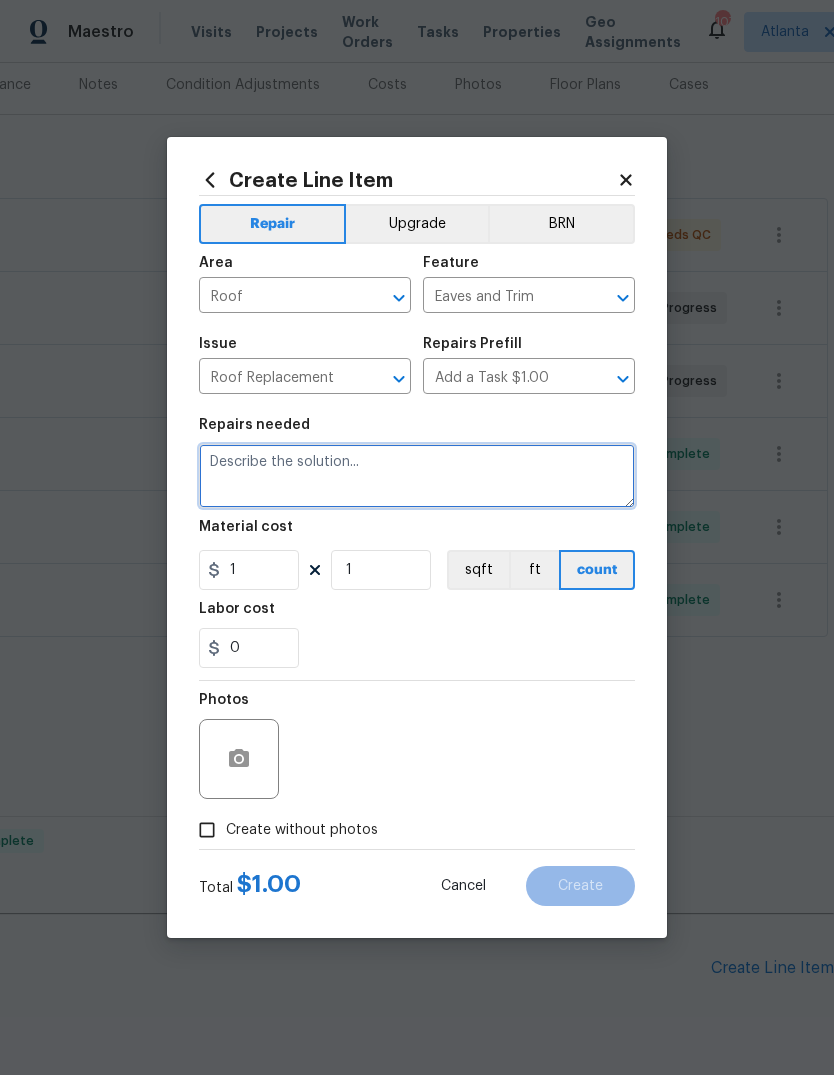 click at bounding box center (417, 476) 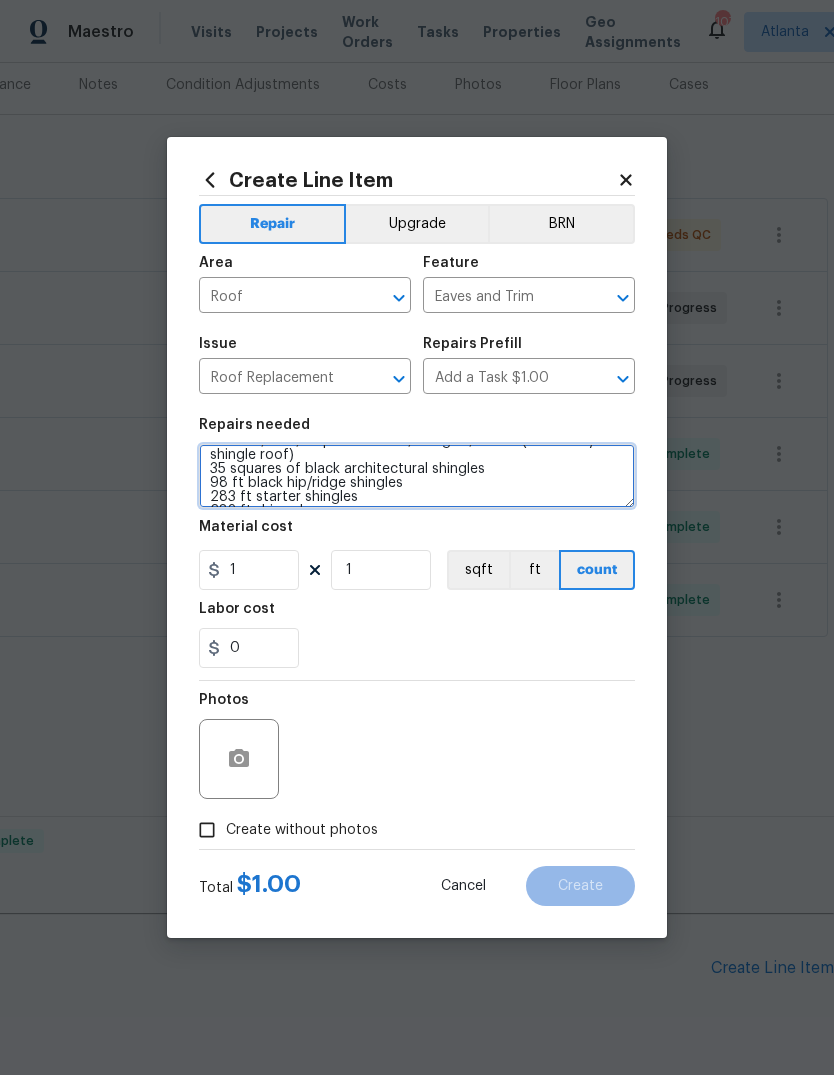 scroll, scrollTop: 20, scrollLeft: 0, axis: vertical 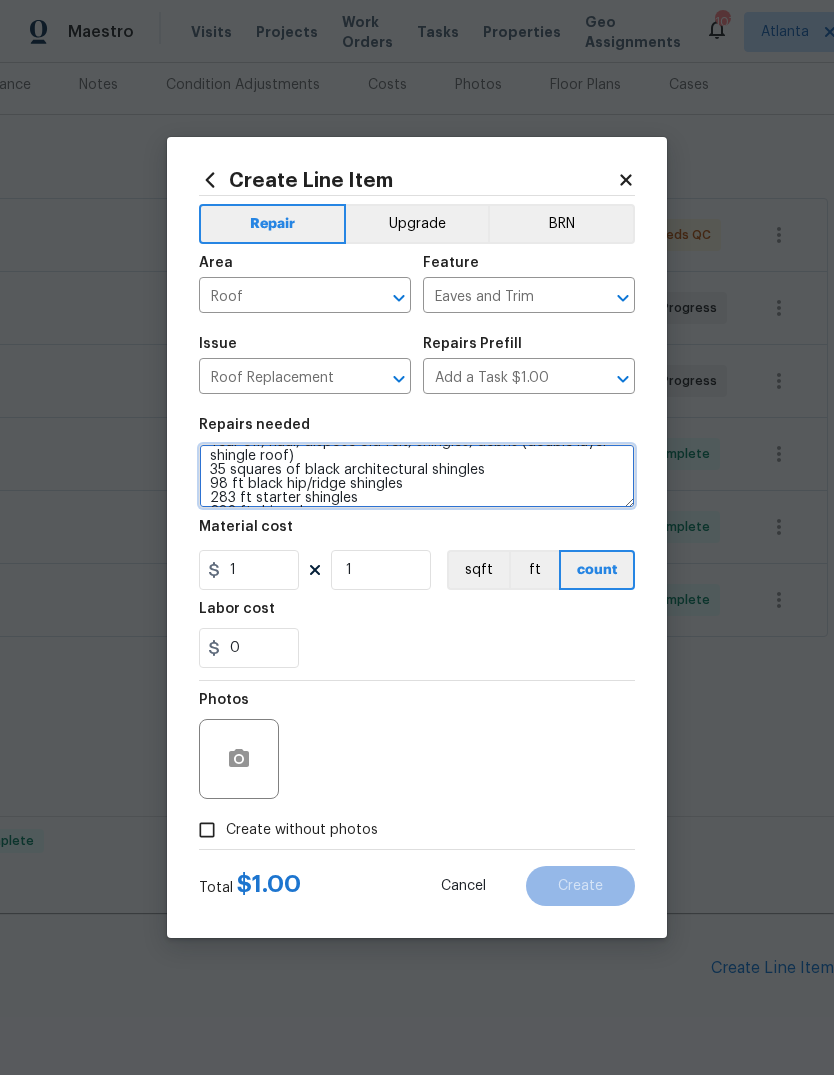type on "Tear off, haul, dispose old felt, shingles, debris (double layer shingle roof)
35 squares of black architectural shingles
98 ft black hip/ridge shingles
283 ft starter shingles
283 ft drip edge
2435 sq ft synthetic felt
22 pieces of ridge vent
252 sq ft ice and water
Install new pipe boots
5 year workmanship warranty" 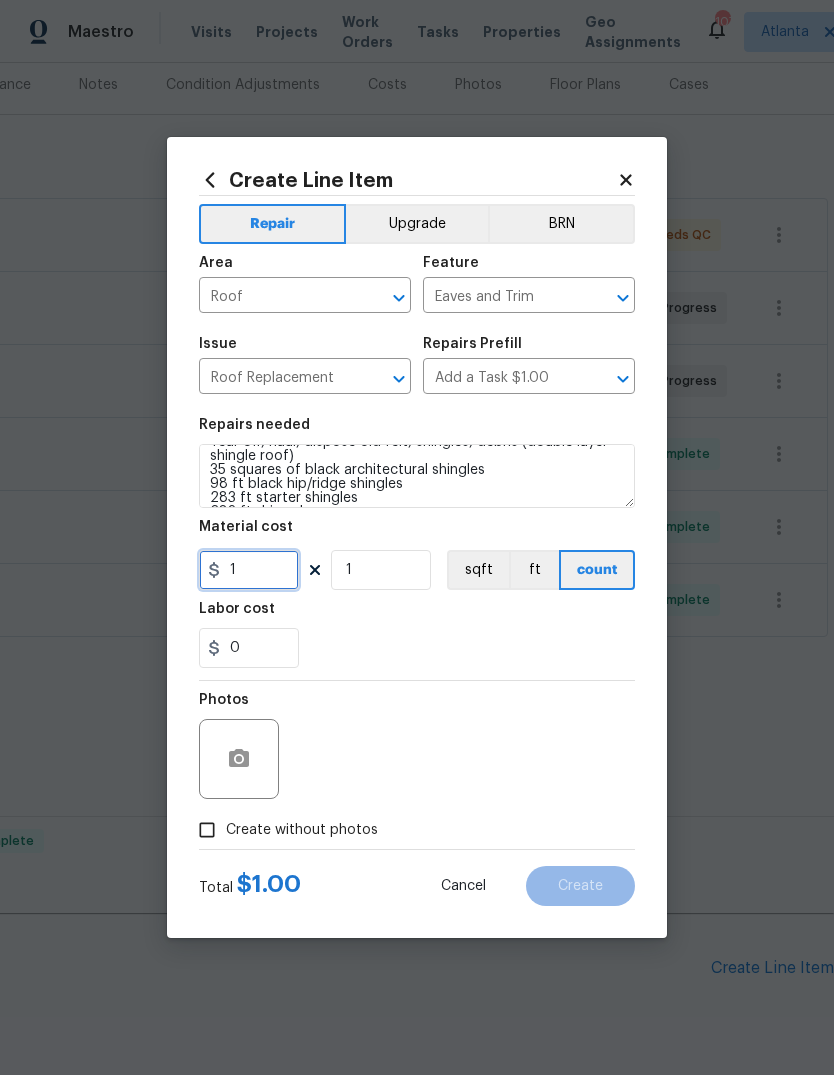 click on "1" at bounding box center (249, 570) 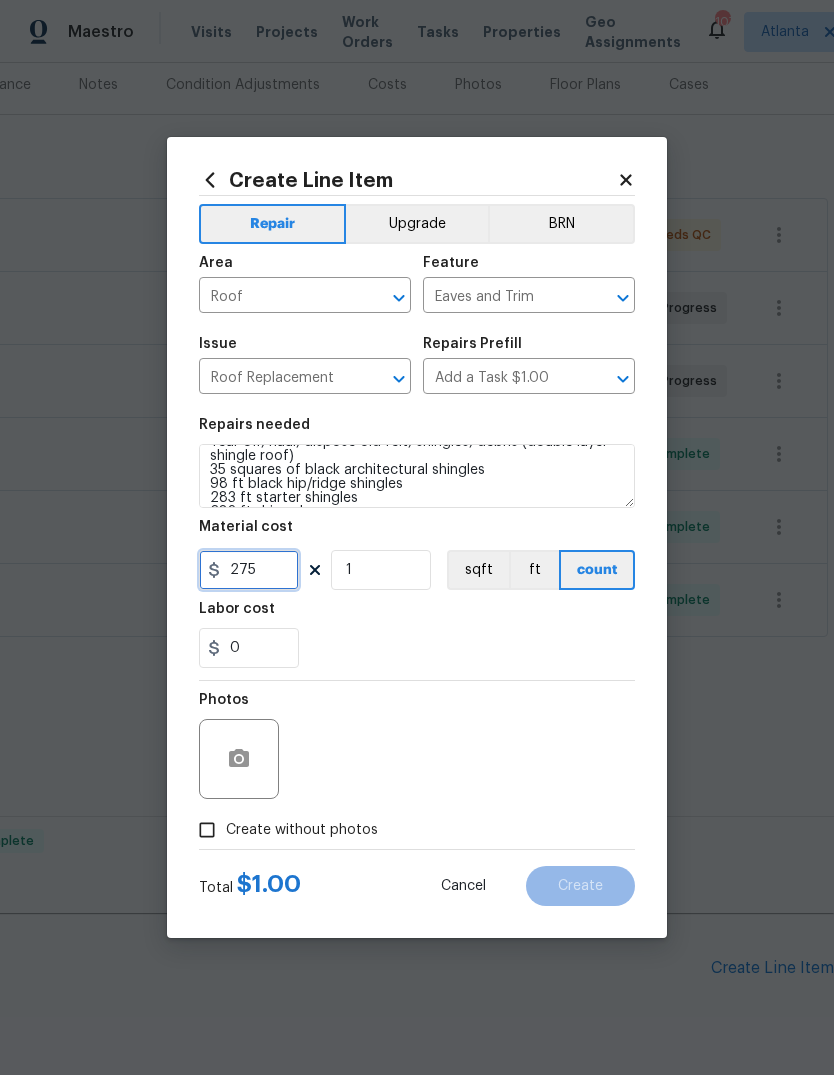 type on "275" 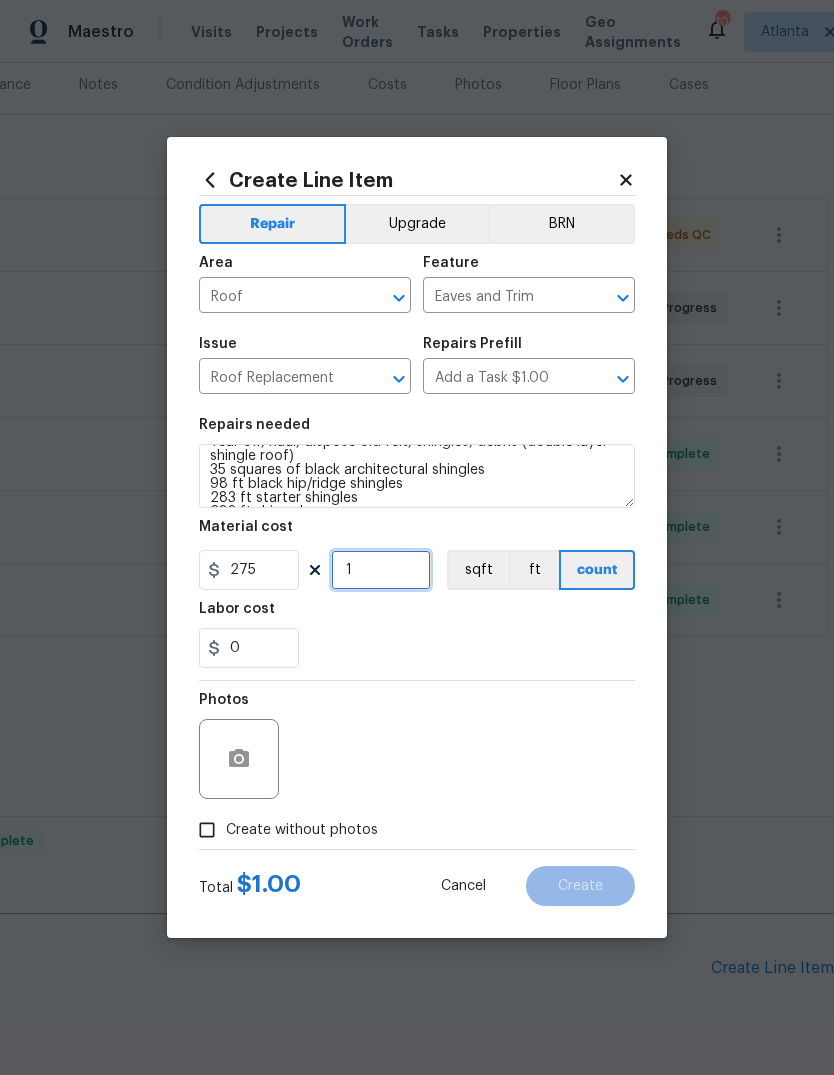 click on "1" at bounding box center (381, 570) 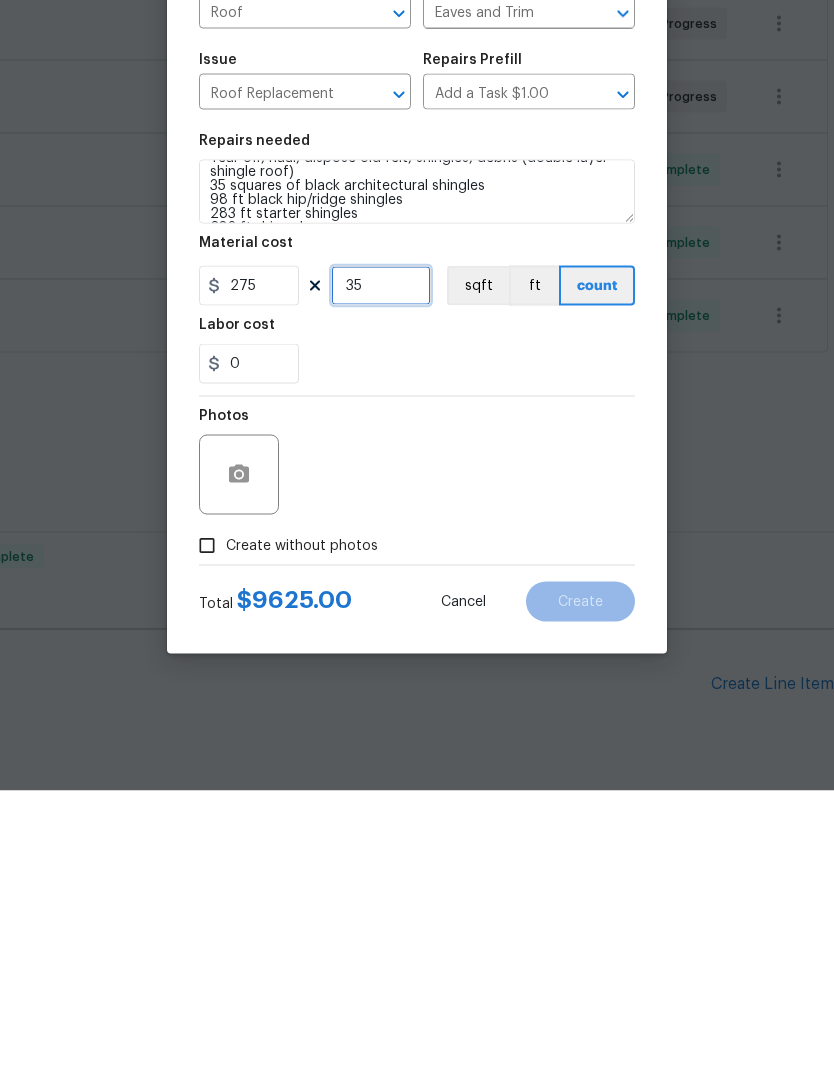 type on "35" 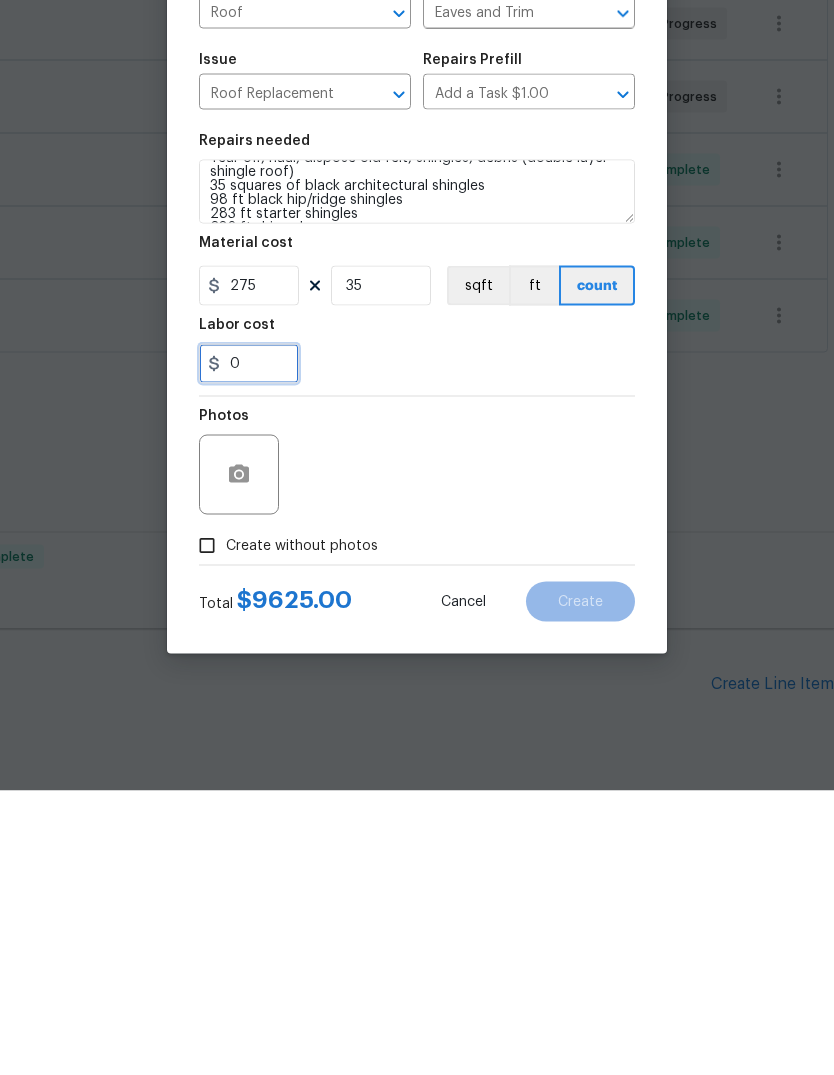 click on "0" at bounding box center [249, 648] 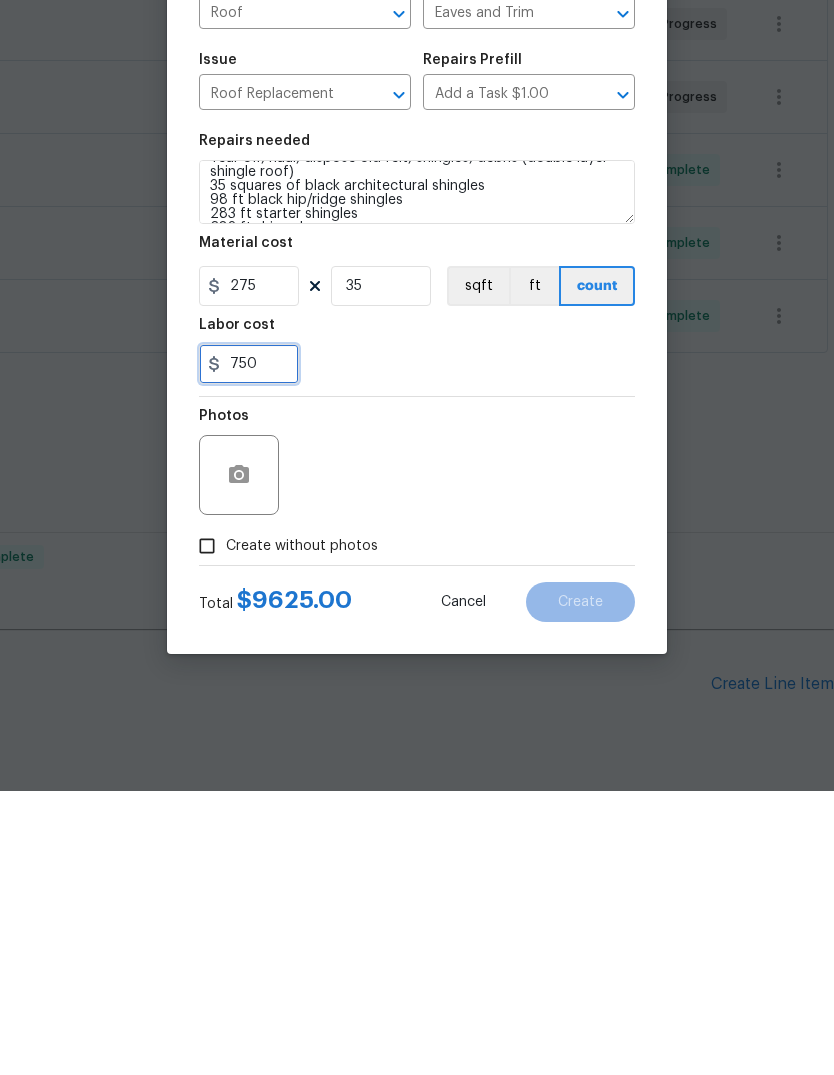 type on "750" 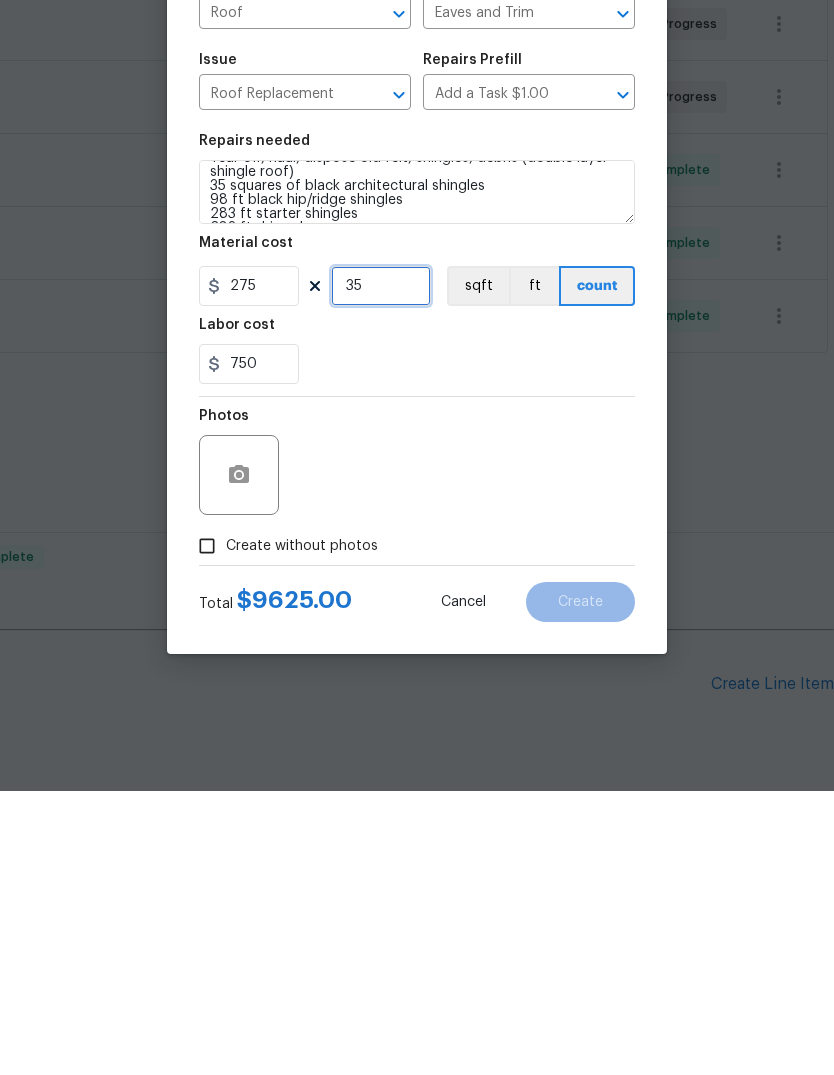 click on "35" at bounding box center [381, 570] 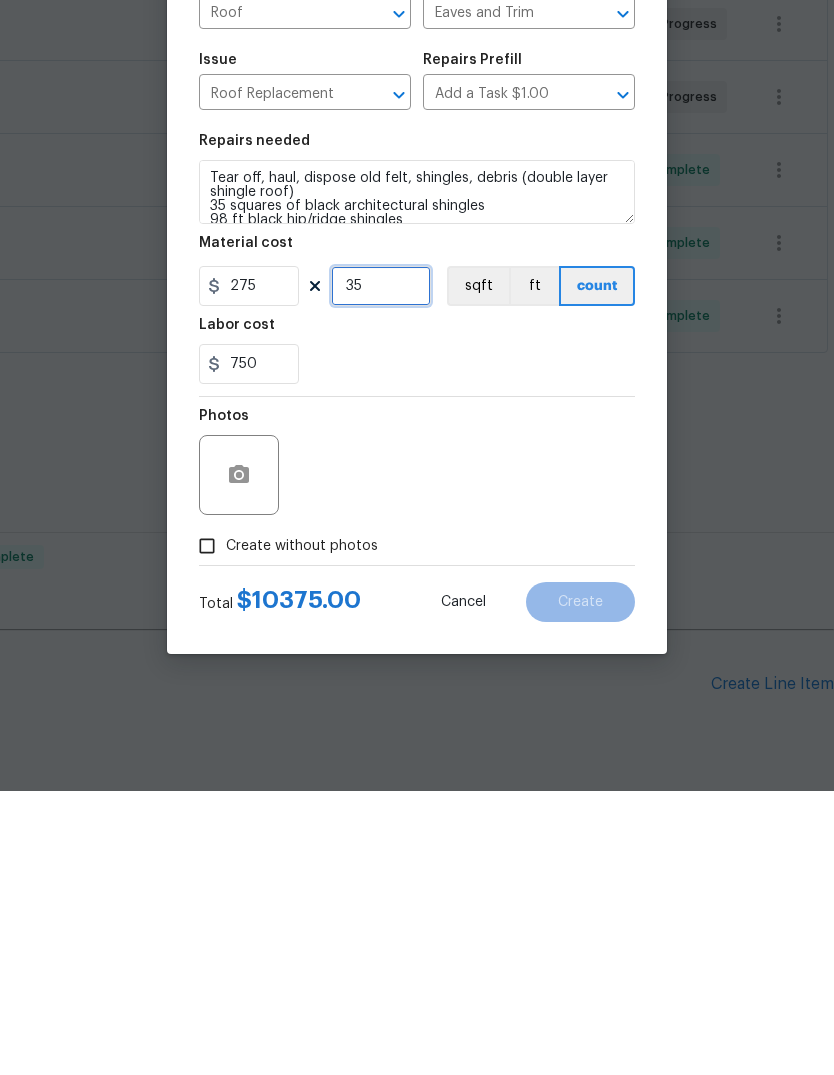 scroll, scrollTop: 0, scrollLeft: 0, axis: both 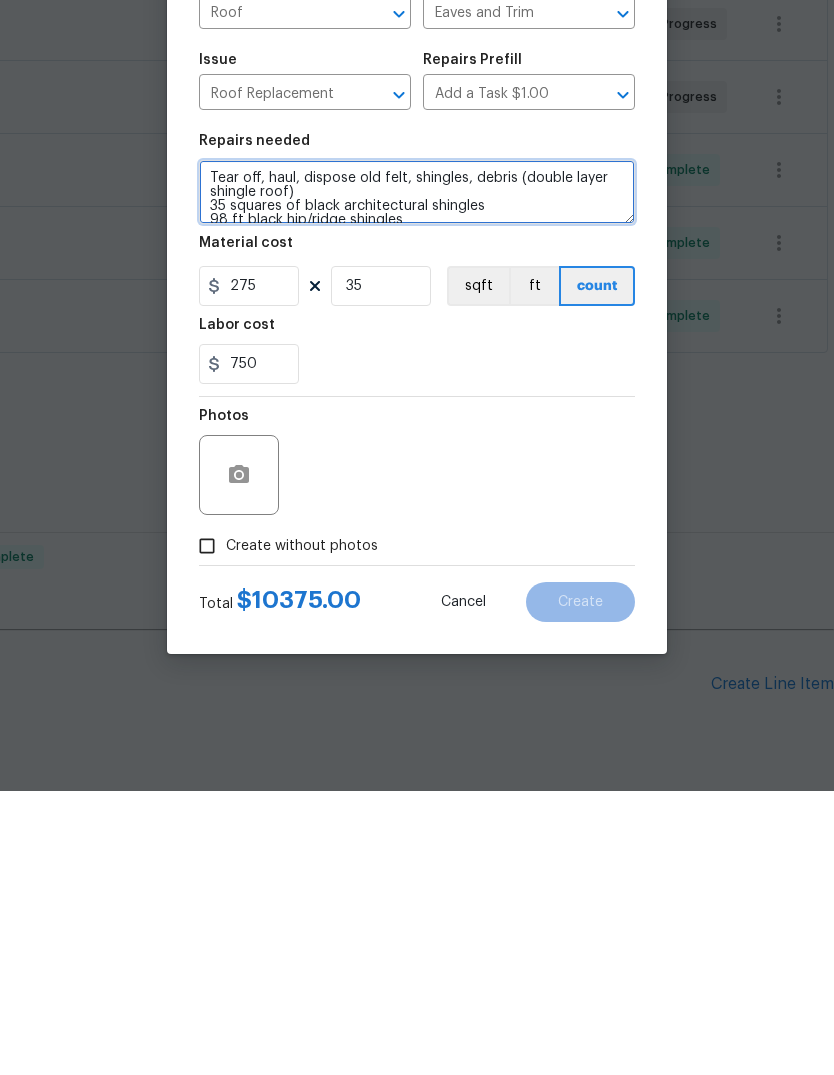 click on "Tear off, haul, dispose old felt, shingles, debris (double layer shingle roof)
35 squares of black architectural shingles
98 ft black hip/ridge shingles
283 ft starter shingles
283 ft drip edge
2435 sq ft synthetic felt
22 pieces of ridge vent
252 sq ft ice and water
Install new pipe boots
5 year workmanship warranty" at bounding box center [417, 476] 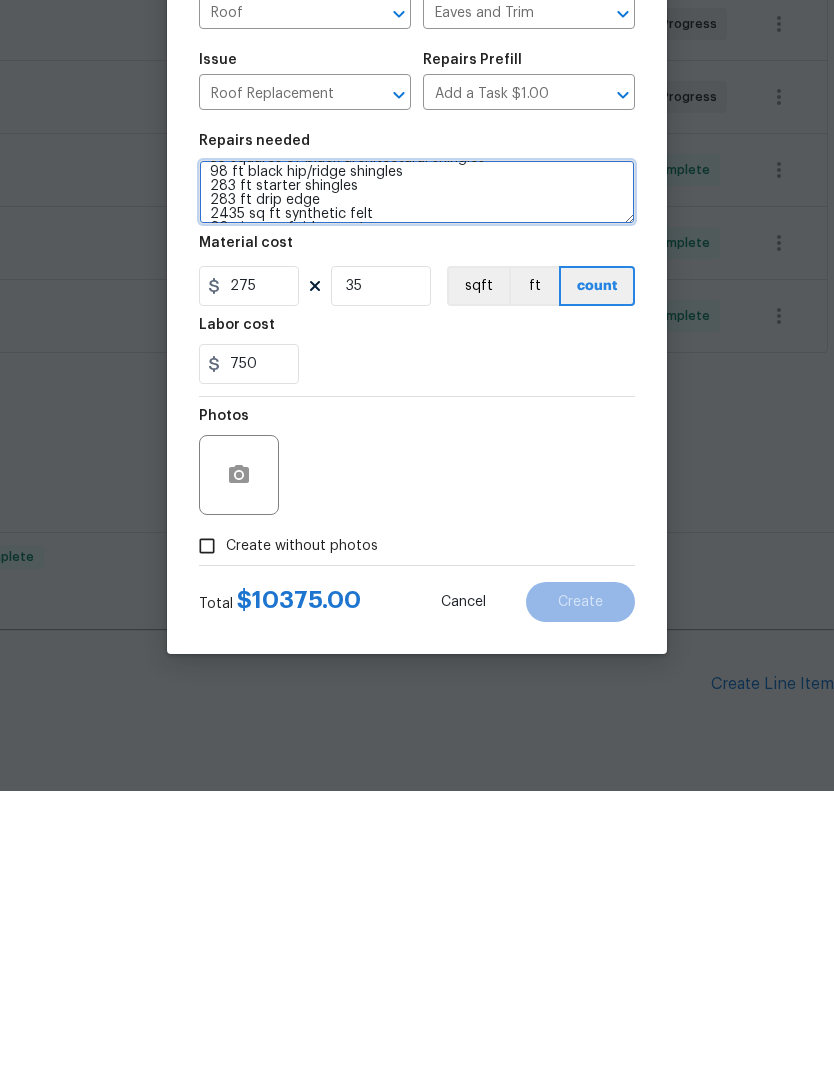 scroll, scrollTop: 54, scrollLeft: 0, axis: vertical 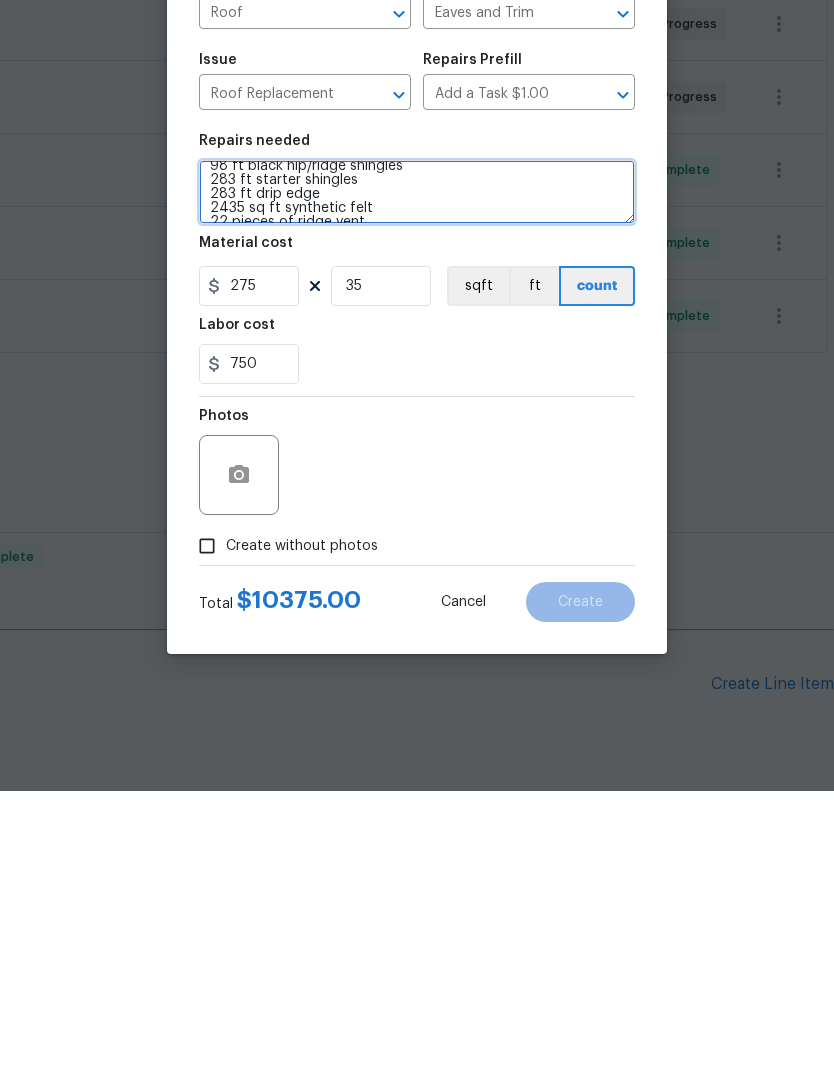 type on "Tear off, haul, dispose old felt, shingles, debris (double layer shingle roof) $750
35 squares of black architectural shingles
98 ft black hip/ridge shingles
283 ft starter shingles
283 ft drip edge
2435 sq ft synthetic felt
22 pieces of ridge vent
252 sq ft ice and water
Install new pipe boots
5 year workmanship warranty" 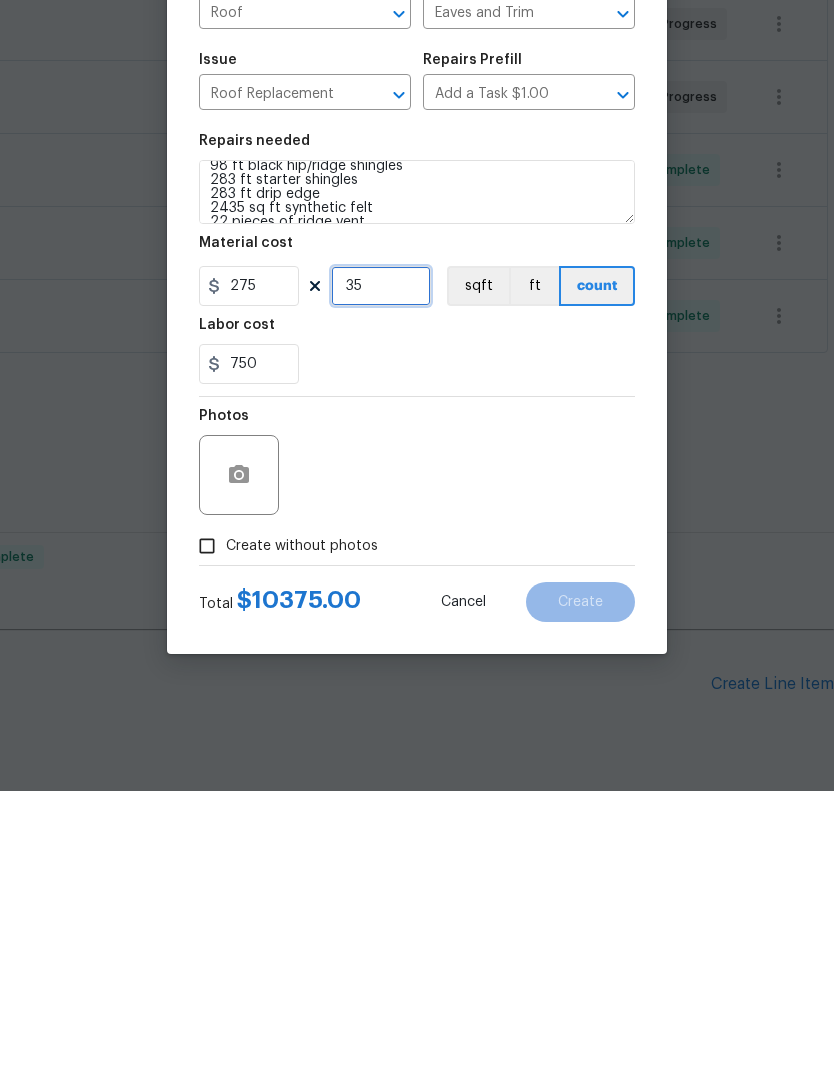 click on "35" at bounding box center [381, 570] 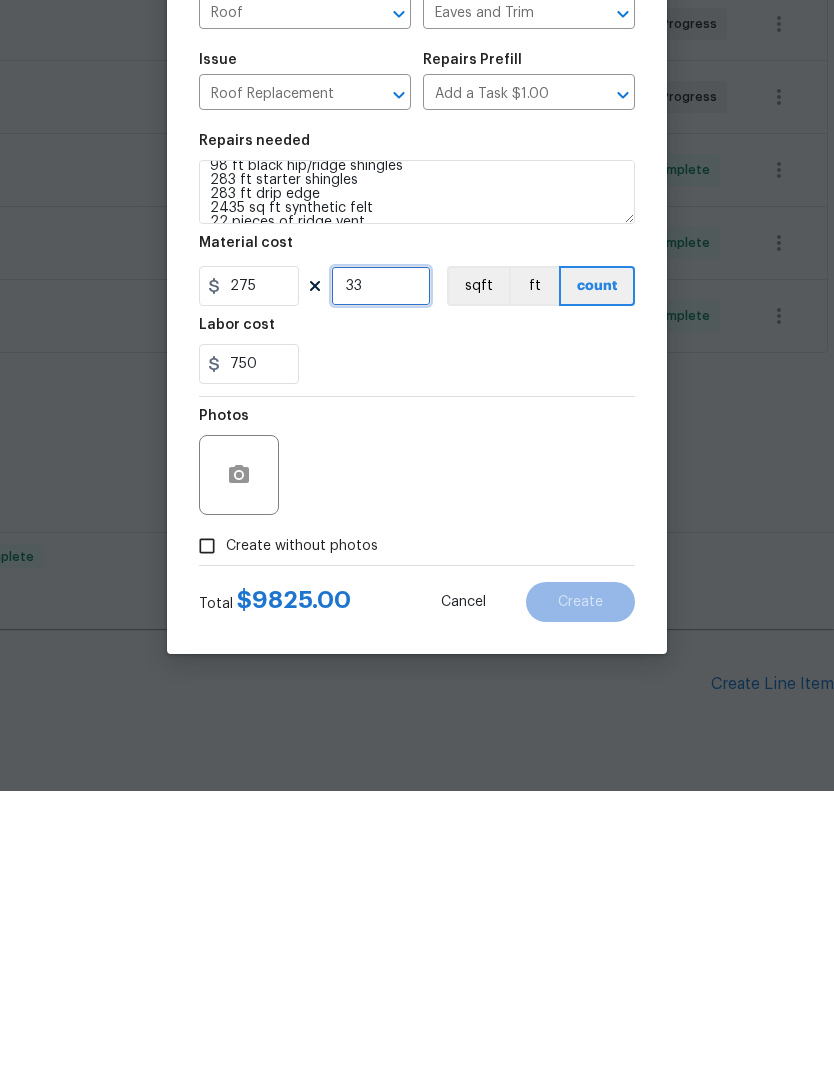 type on "33" 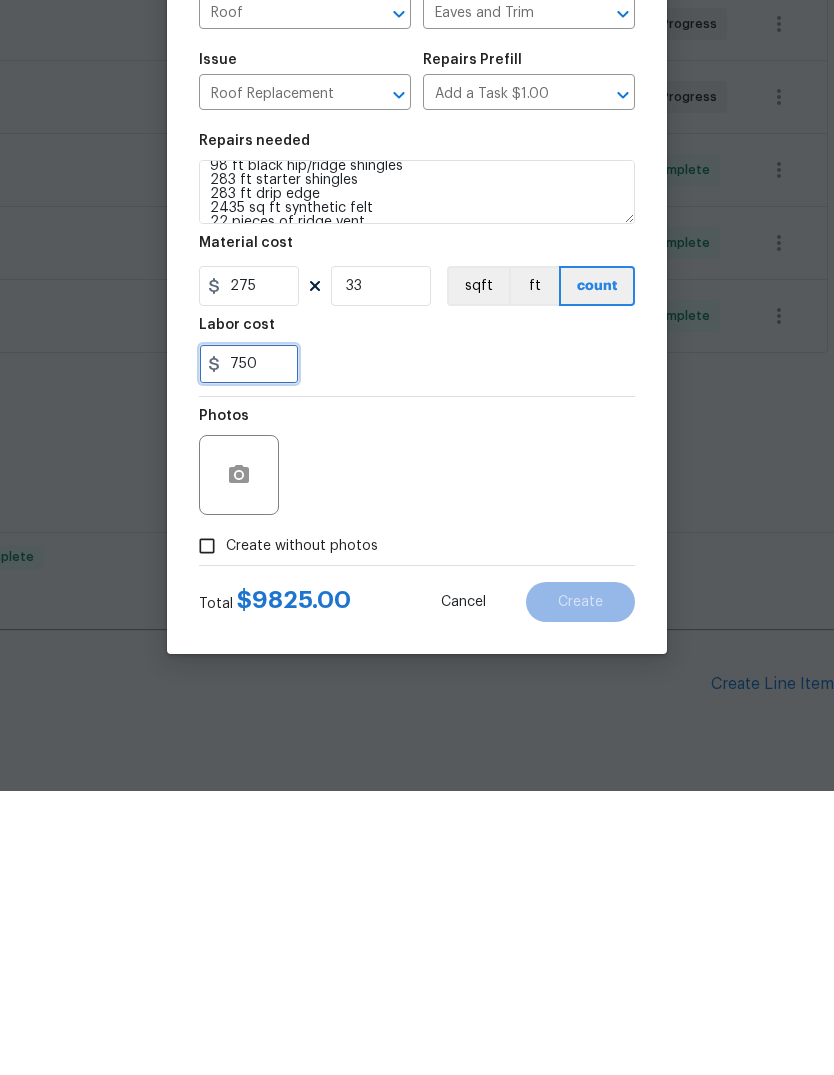 click on "750" at bounding box center (249, 648) 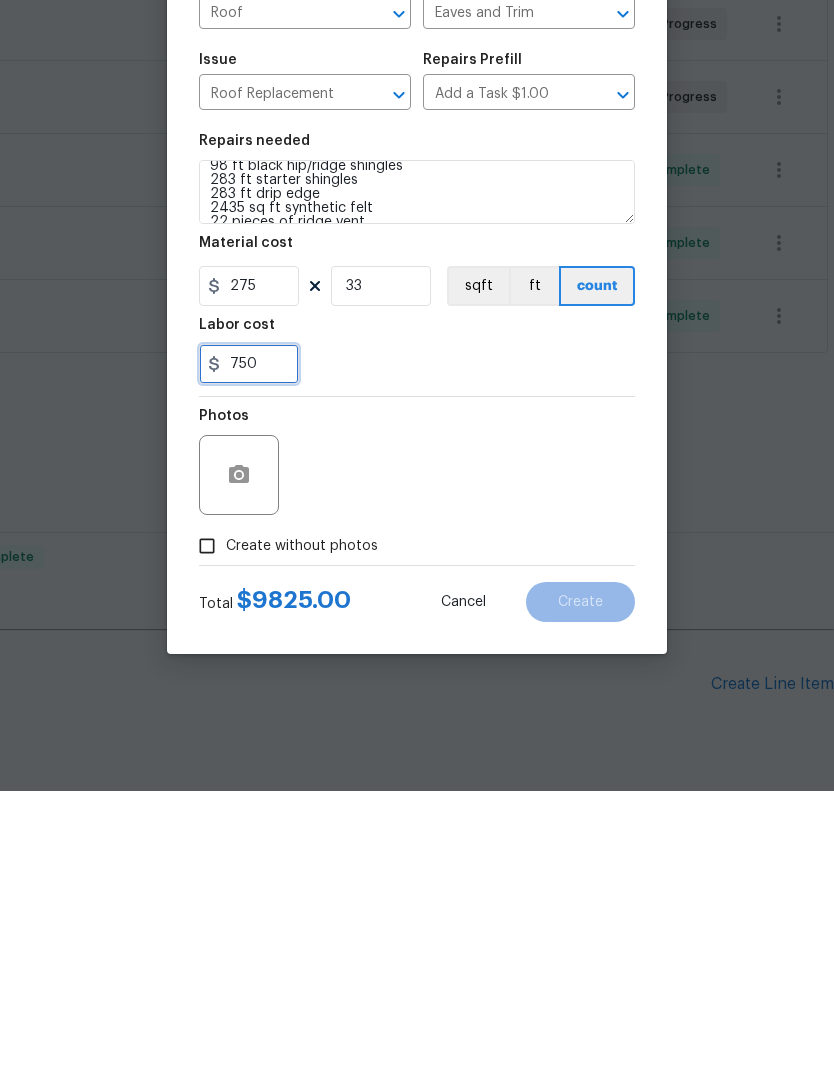 scroll, scrollTop: 75, scrollLeft: 0, axis: vertical 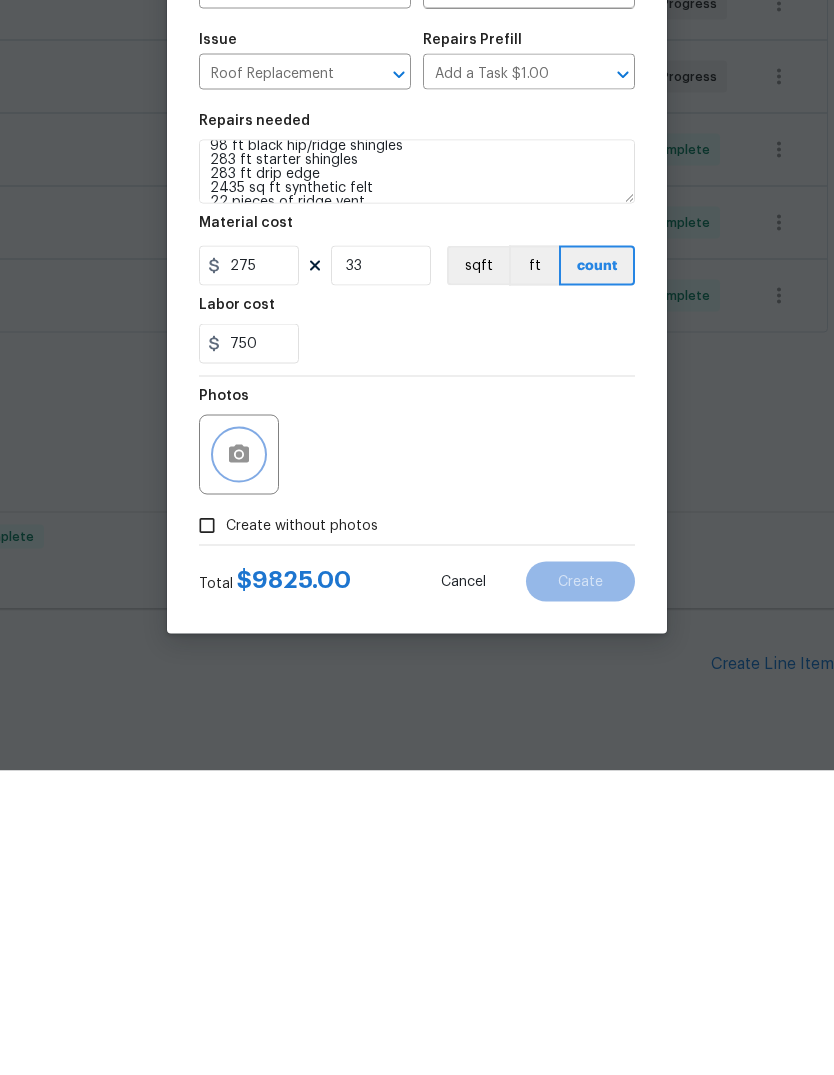 click 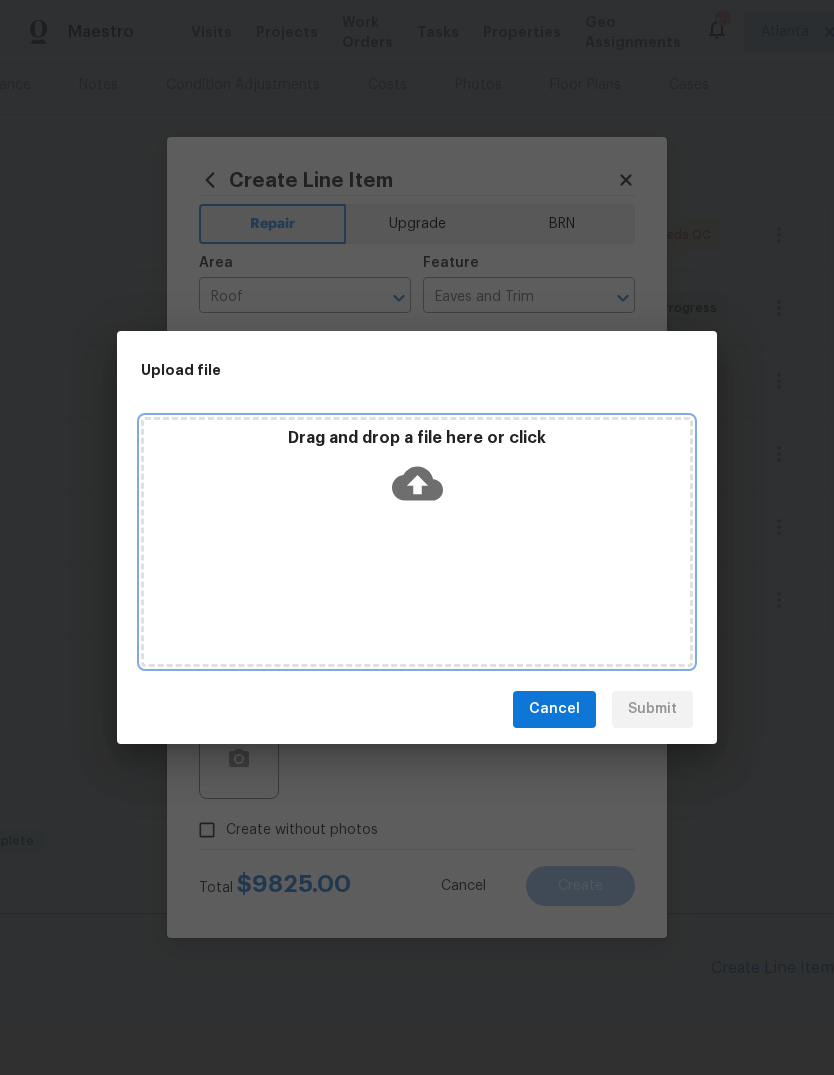 click 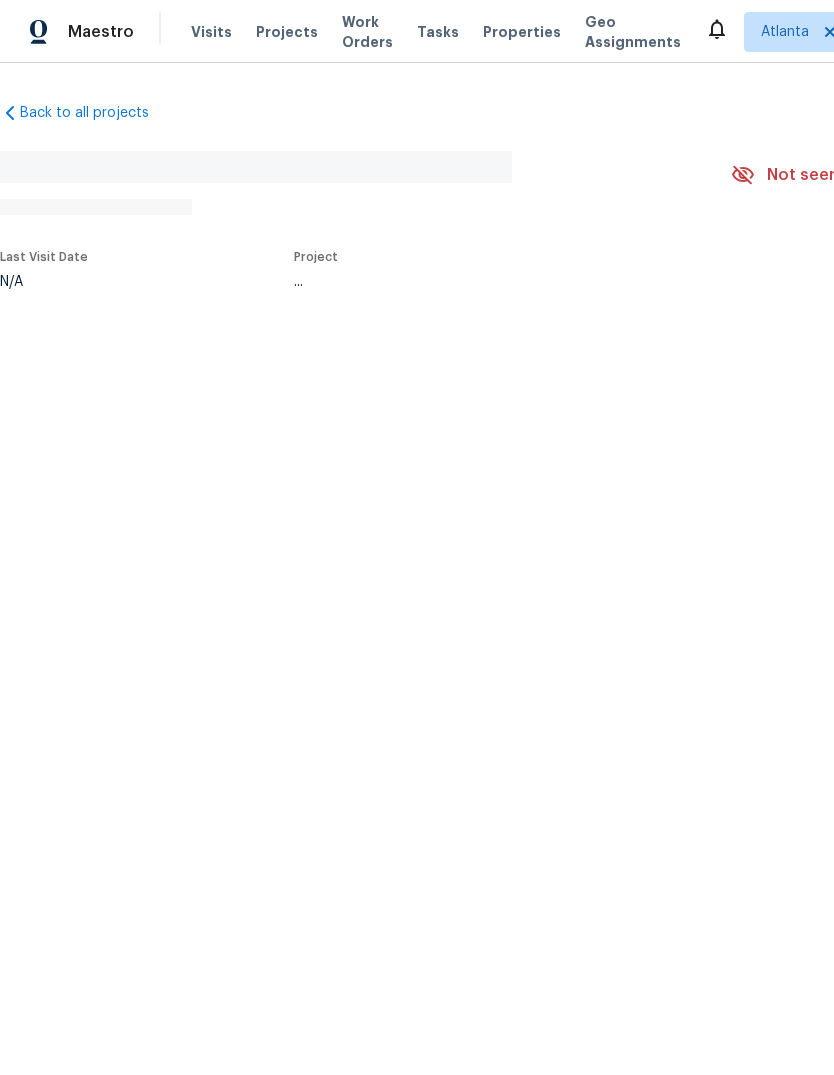 scroll, scrollTop: 0, scrollLeft: 0, axis: both 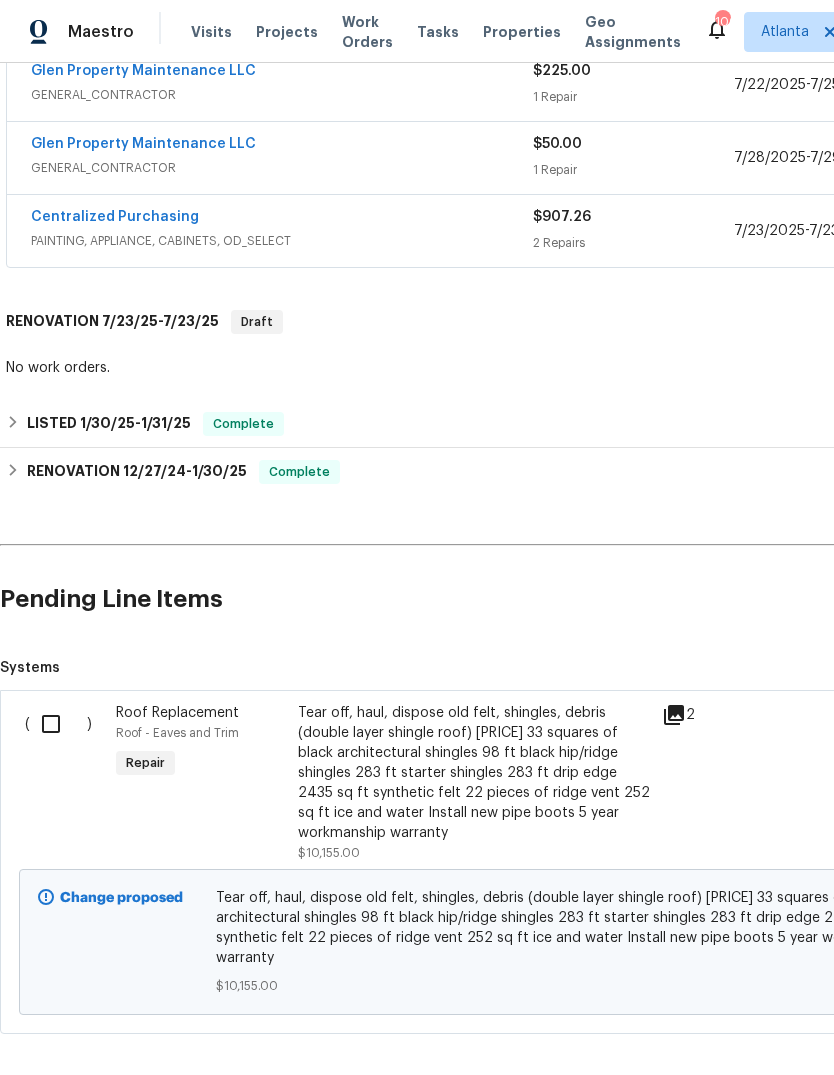 click at bounding box center [58, 724] 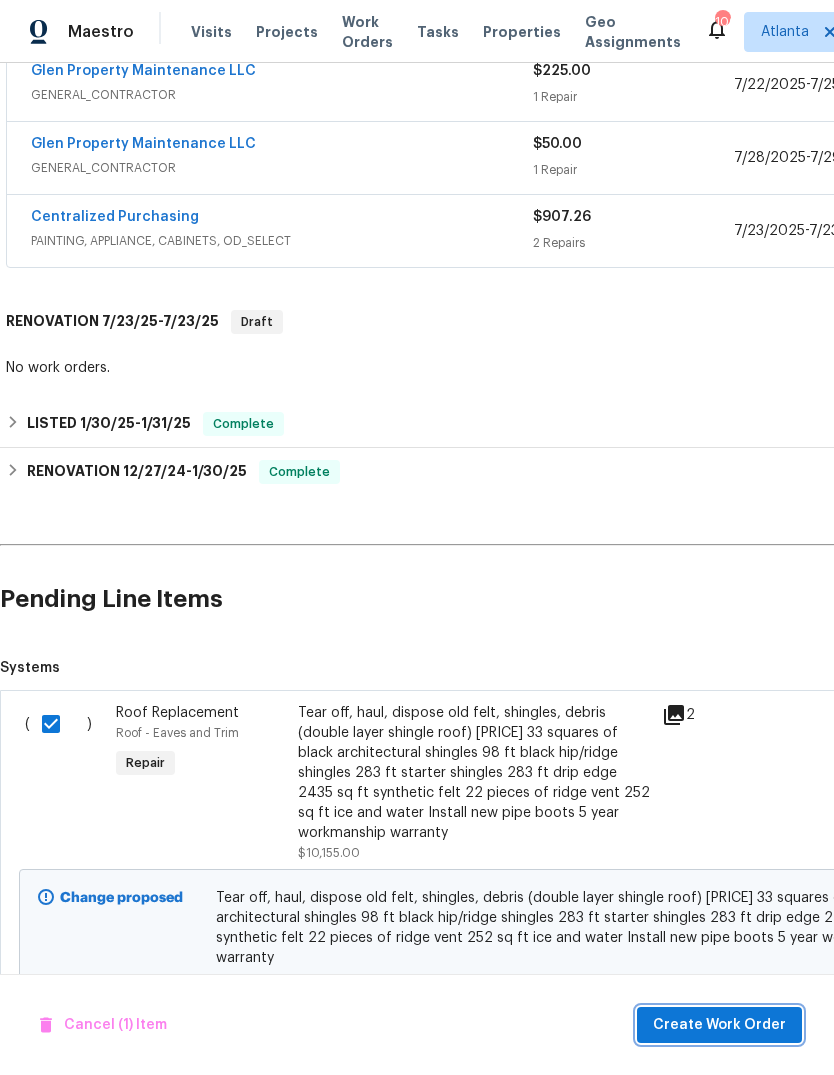 click on "Create Work Order" at bounding box center [719, 1025] 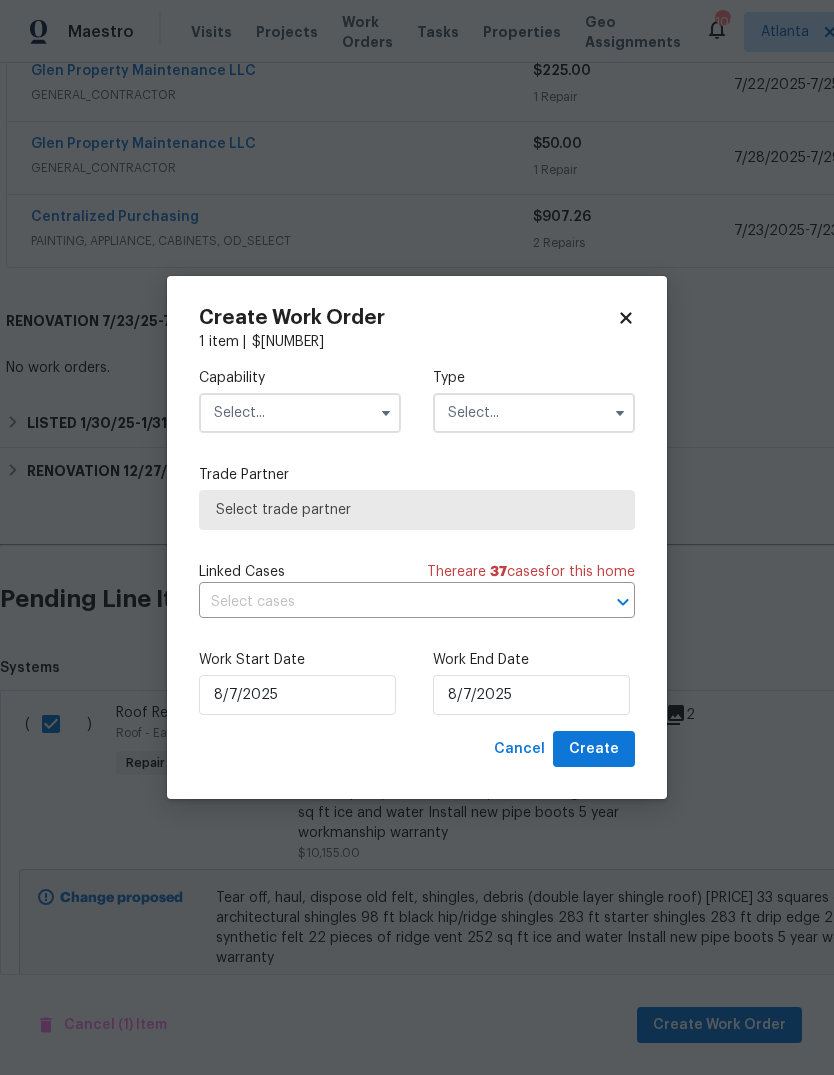click at bounding box center [300, 413] 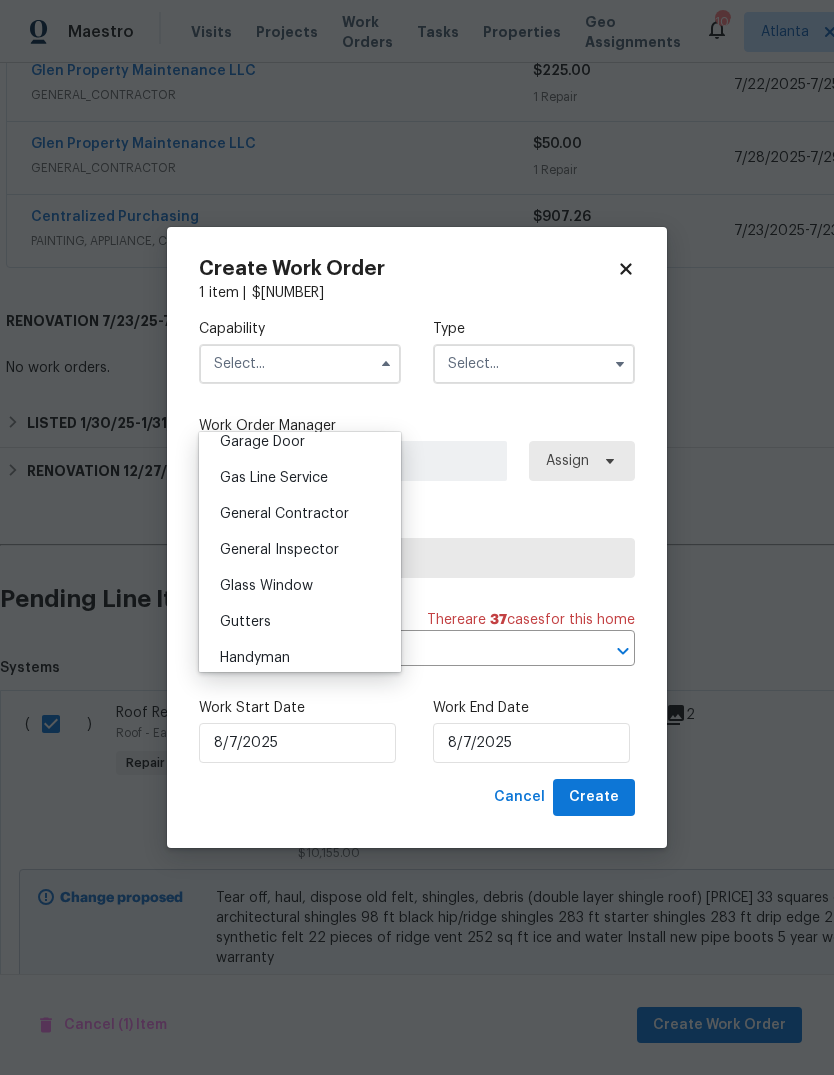 scroll, scrollTop: 897, scrollLeft: 0, axis: vertical 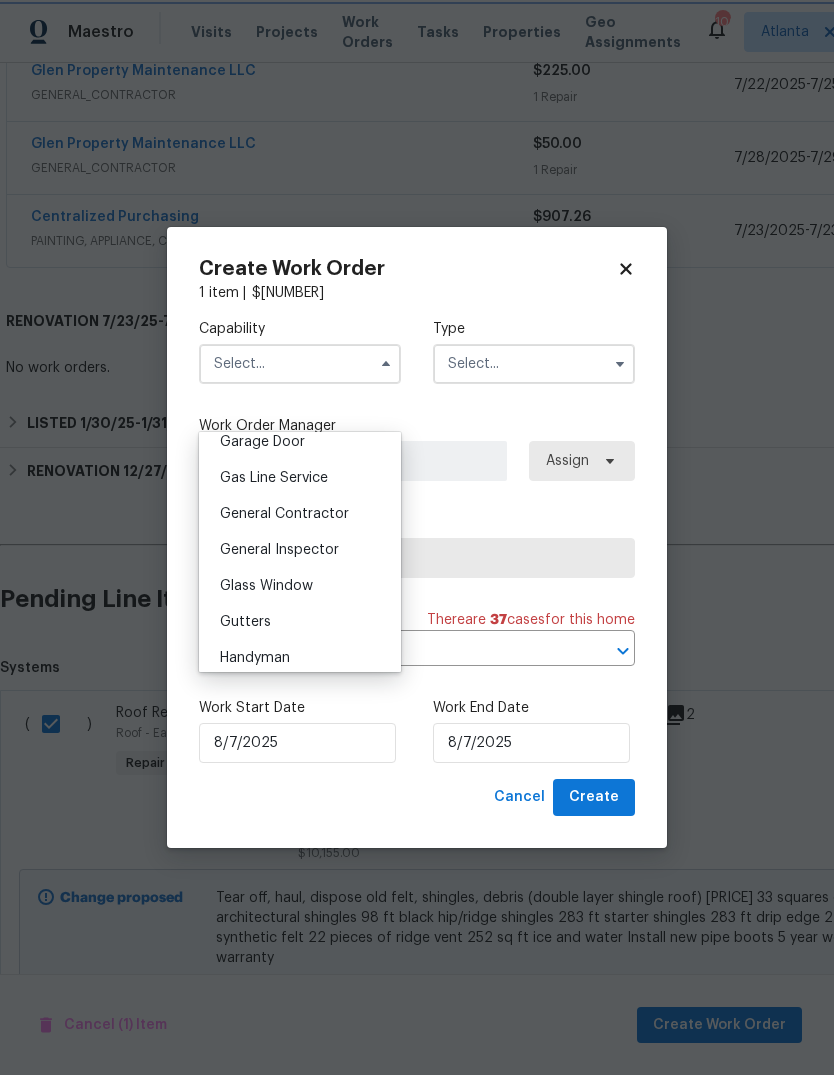 type on "General Contractor" 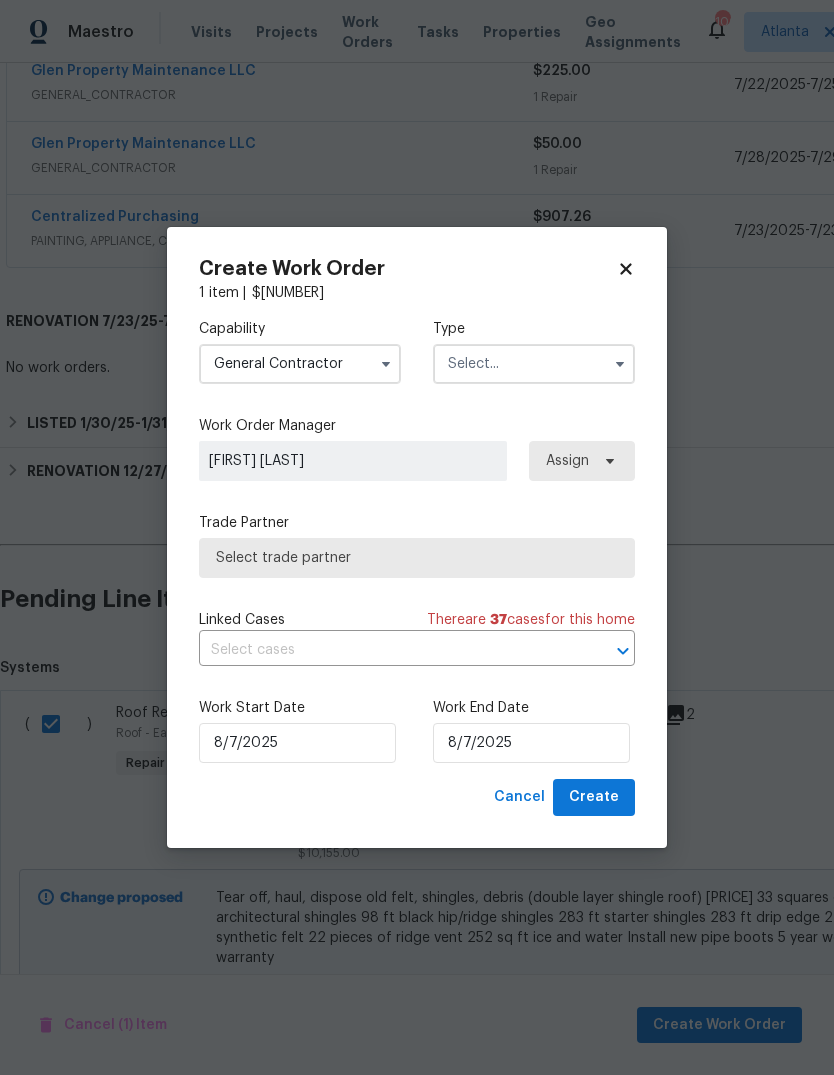 click at bounding box center (534, 364) 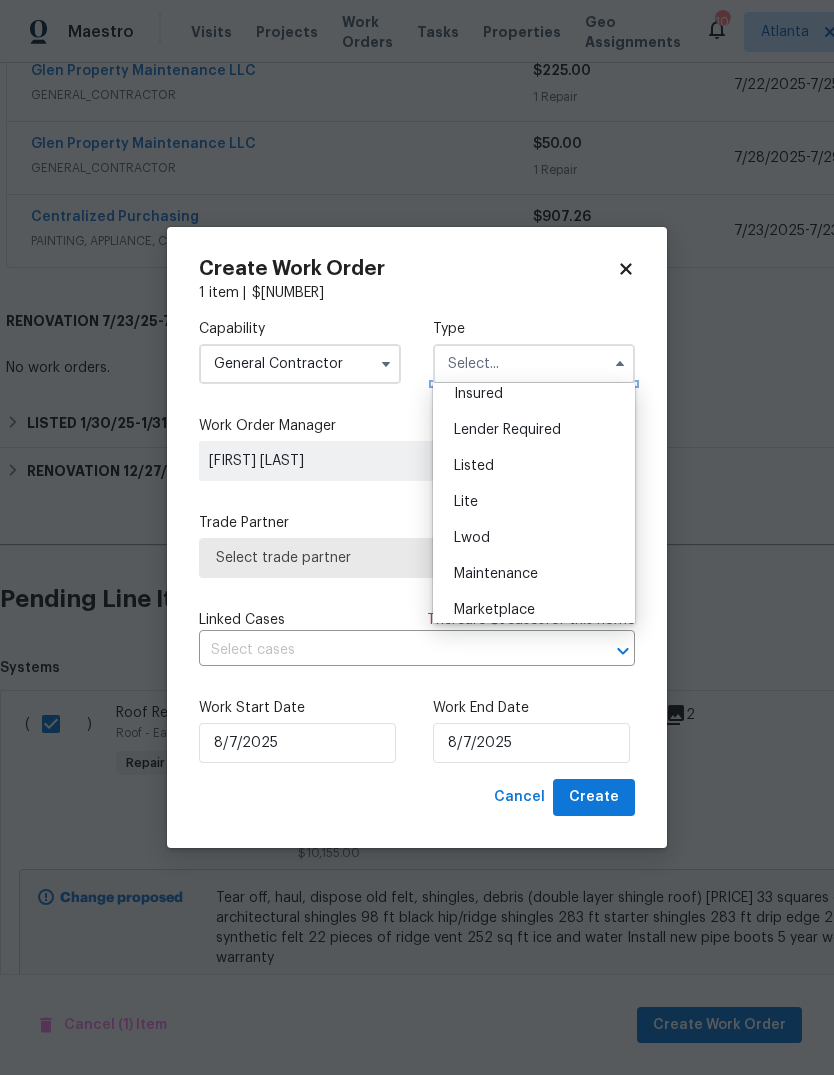 scroll, scrollTop: 157, scrollLeft: 0, axis: vertical 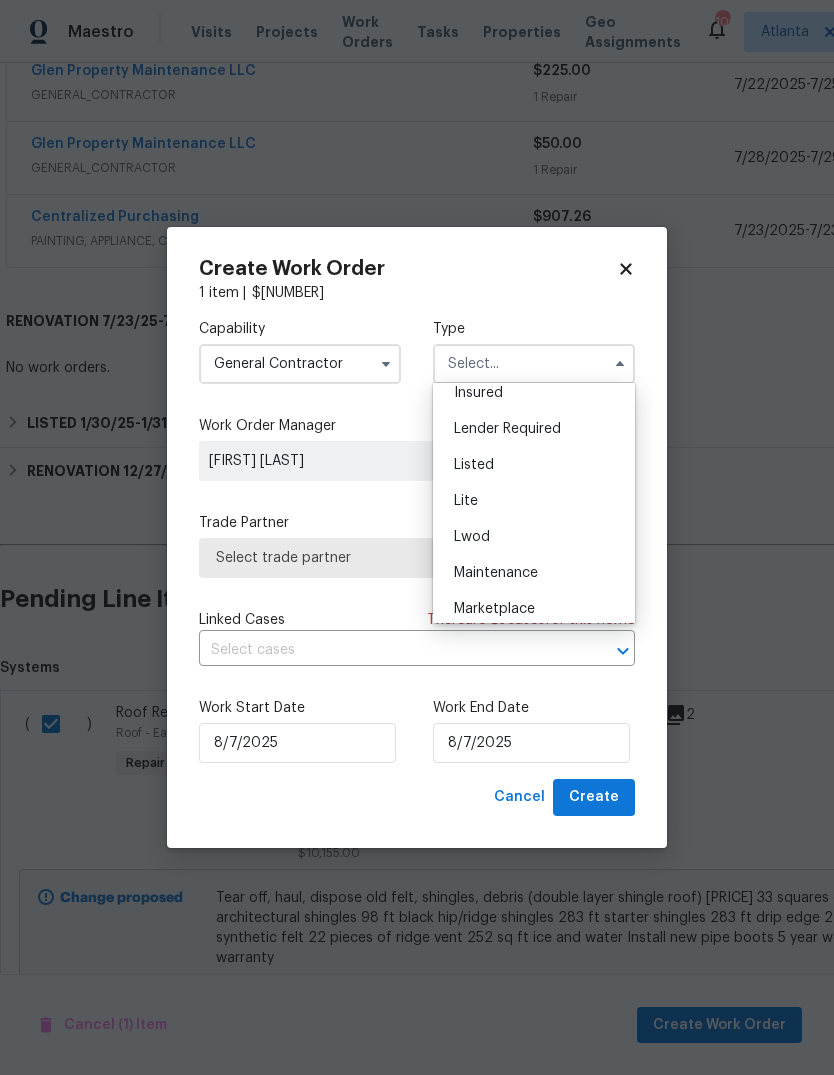 click on "Listed" at bounding box center [474, 465] 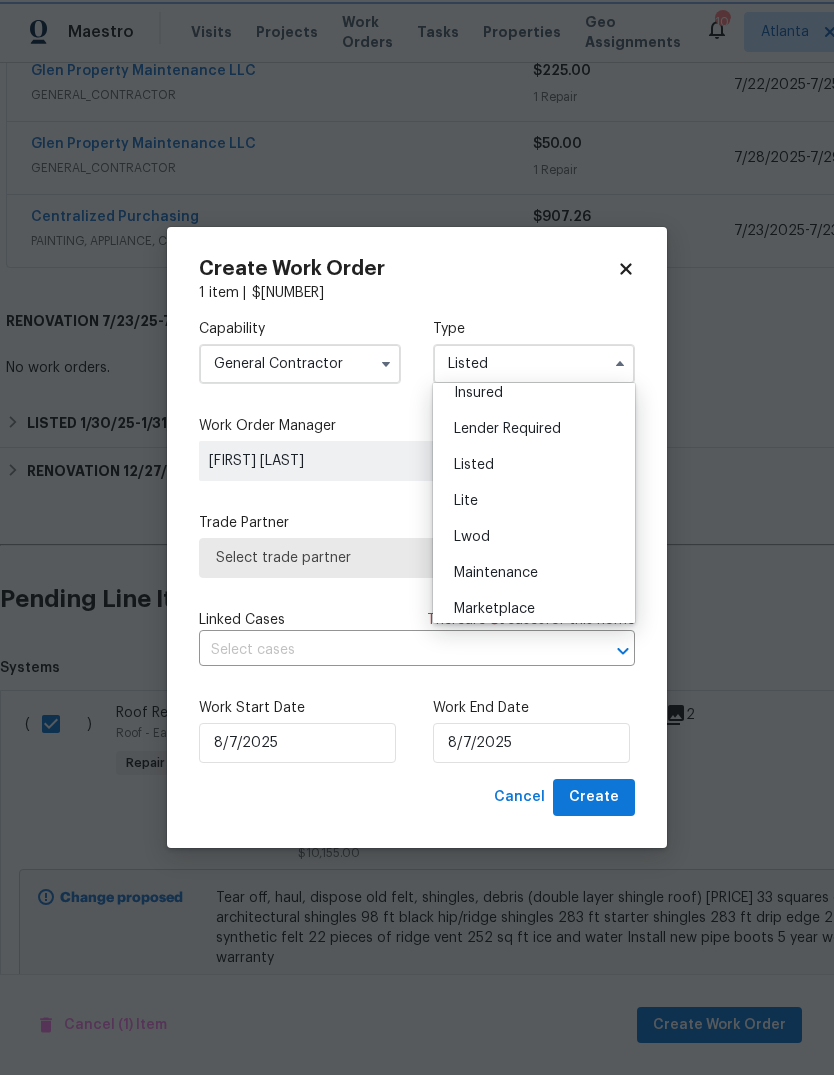 scroll, scrollTop: 0, scrollLeft: 0, axis: both 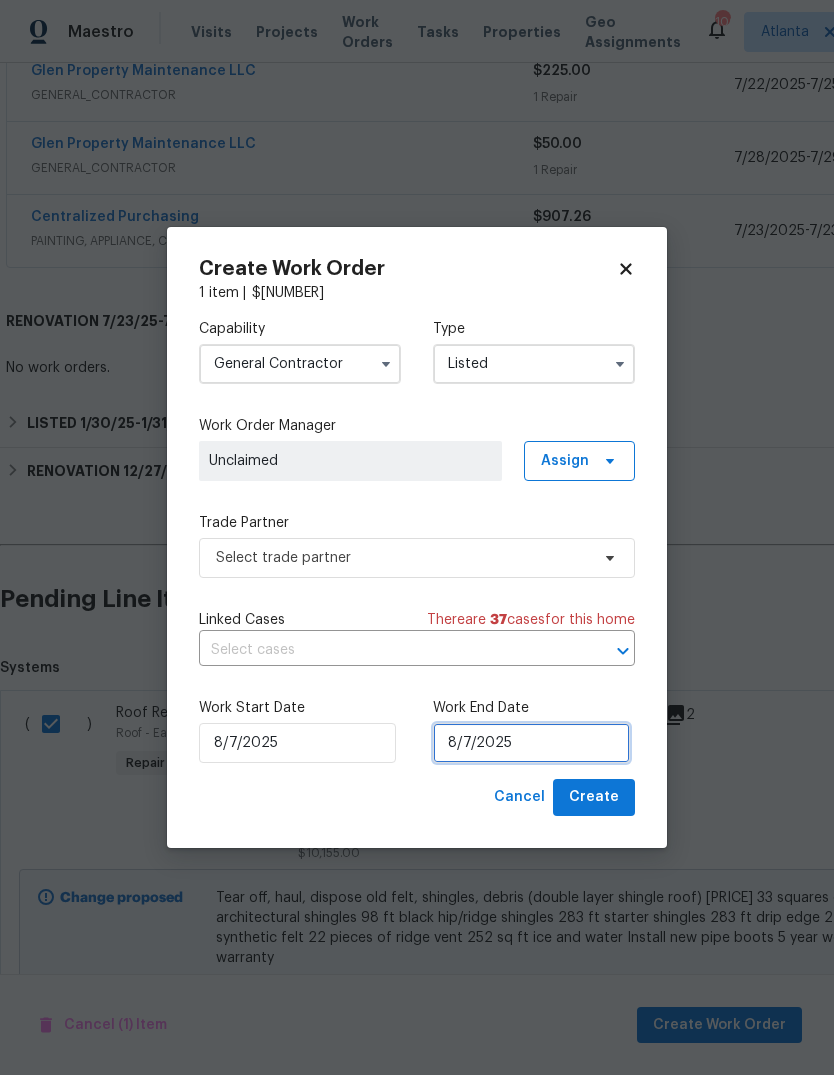 click on "8/7/2025" at bounding box center (531, 743) 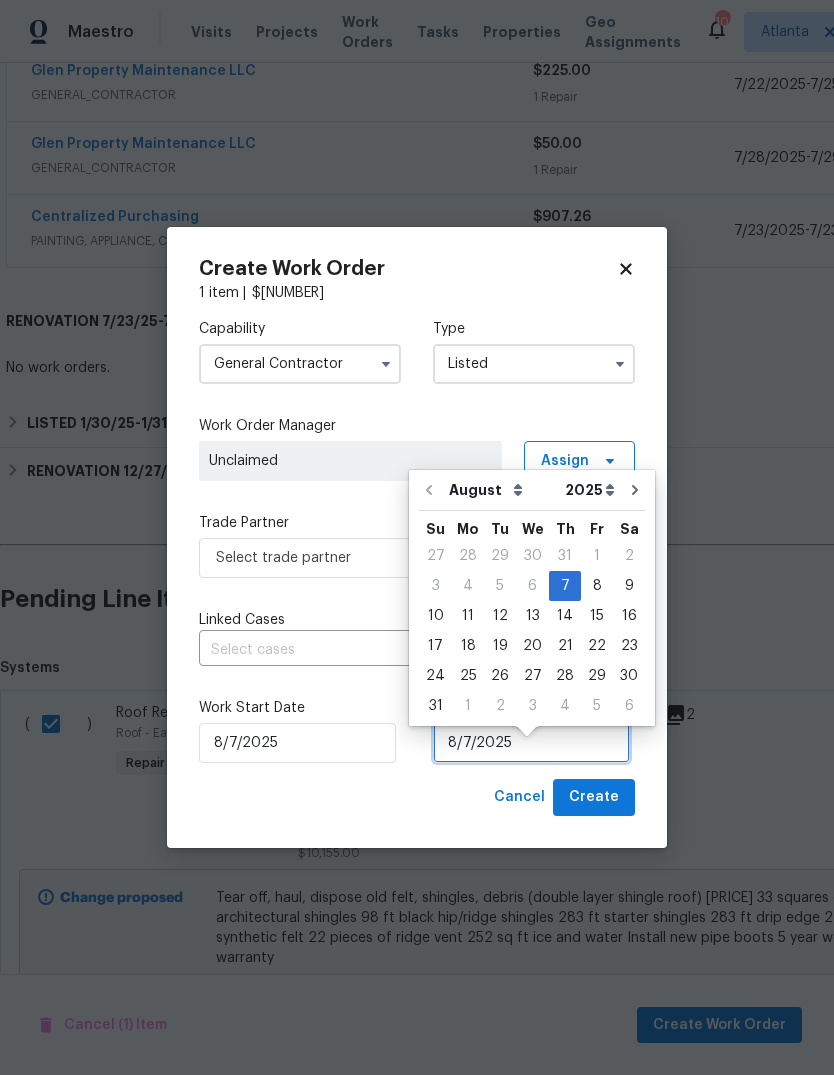 scroll, scrollTop: 15, scrollLeft: 0, axis: vertical 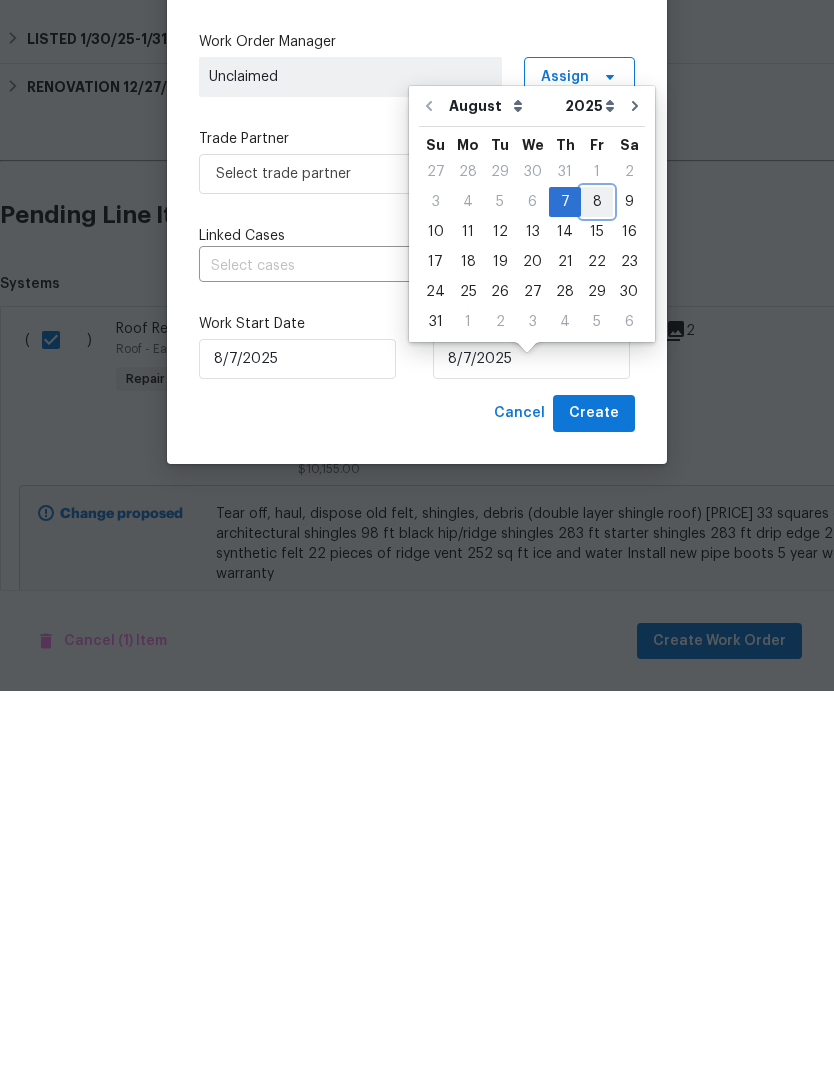 click on "8" at bounding box center (597, 586) 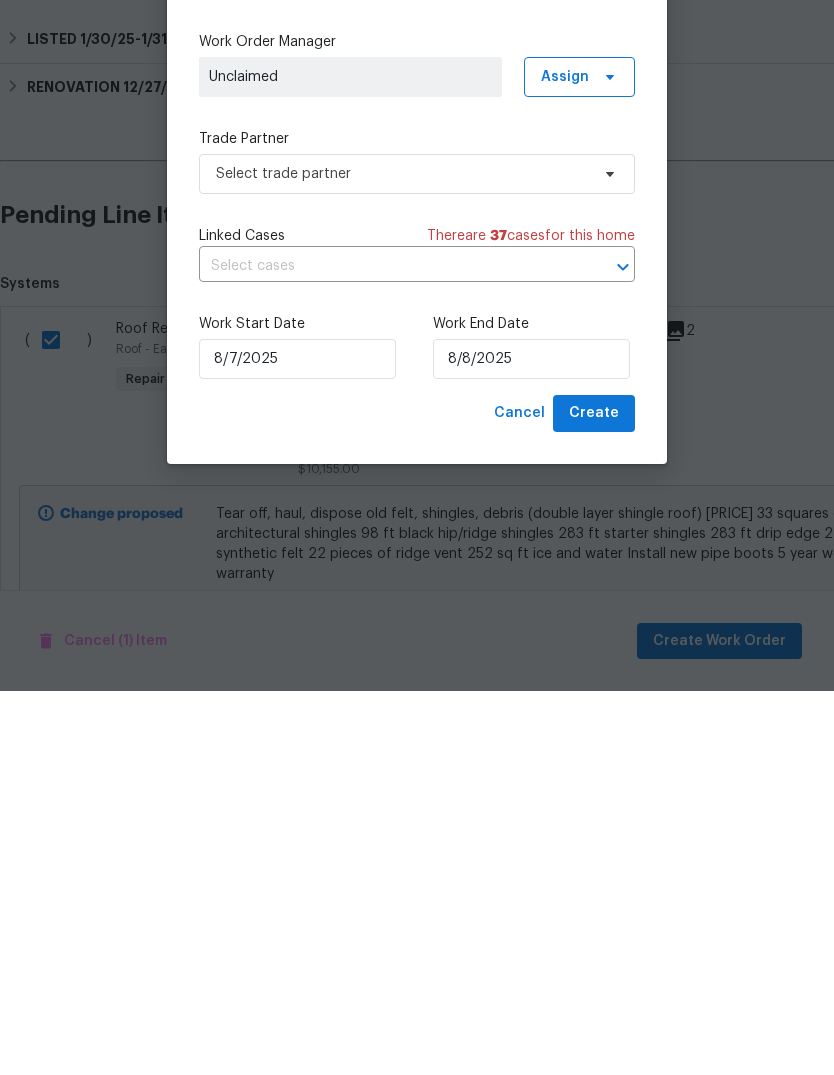 scroll, scrollTop: 75, scrollLeft: 0, axis: vertical 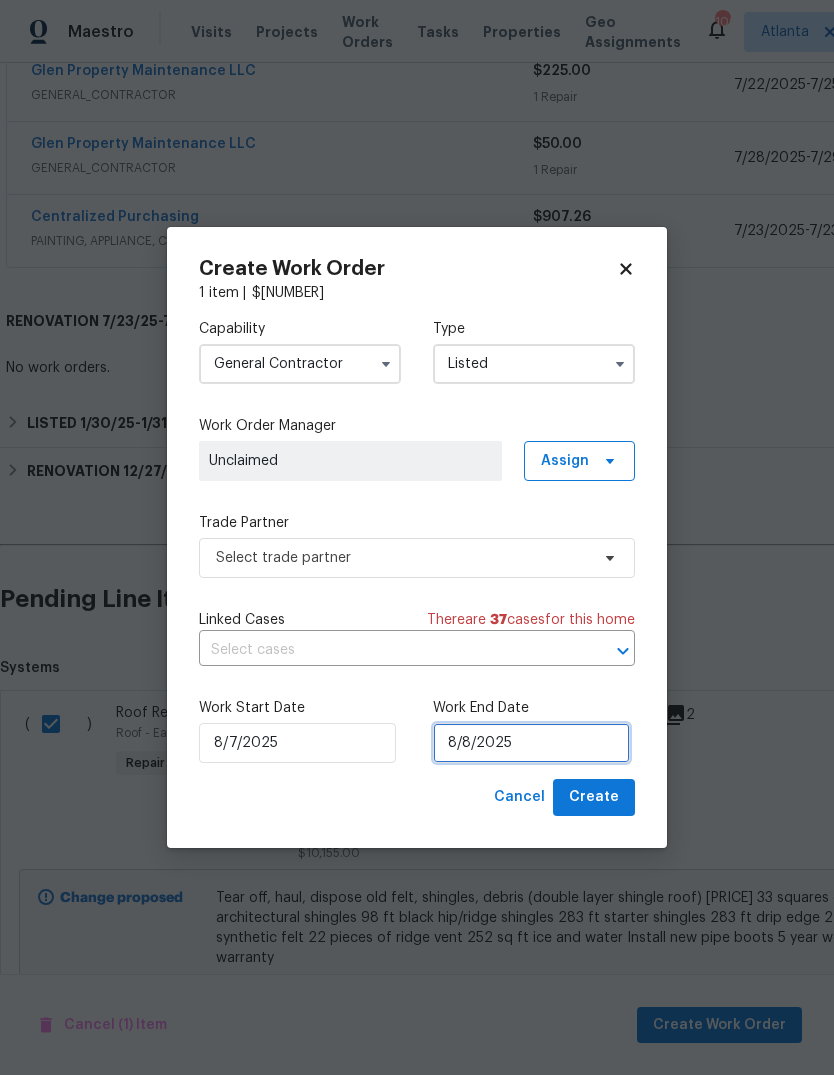 click on "8/8/2025" at bounding box center [531, 743] 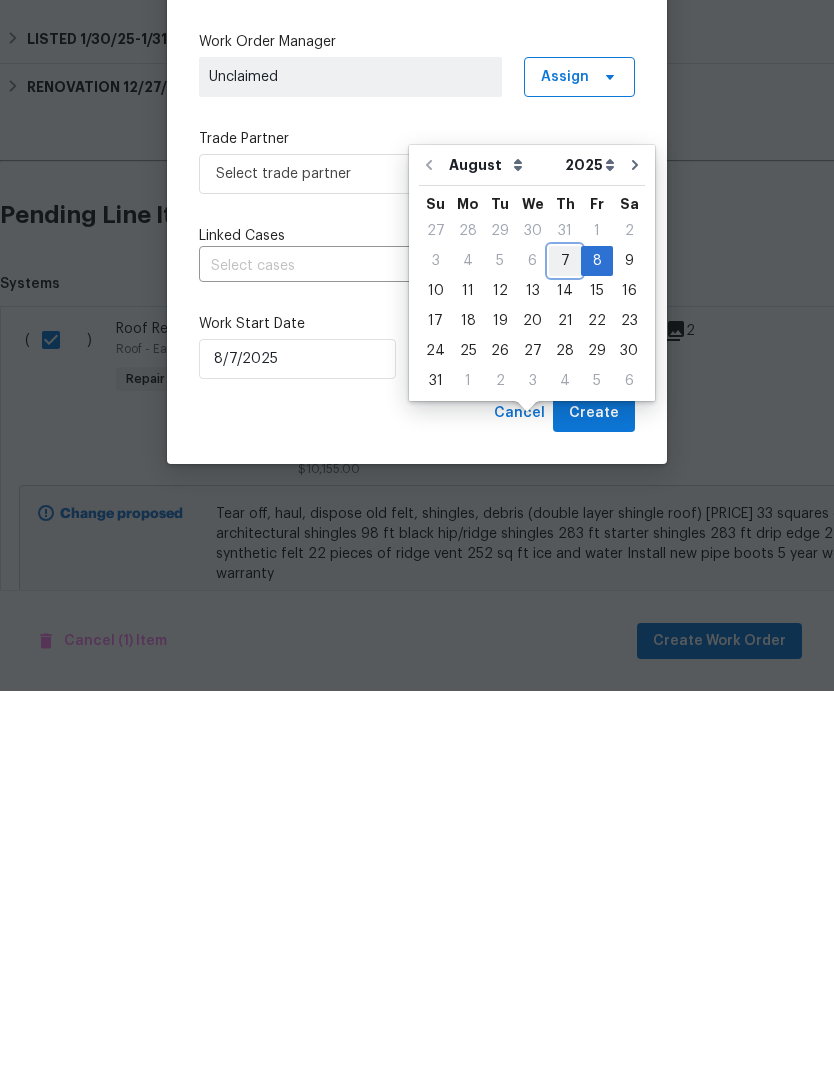 click on "7" at bounding box center (565, 645) 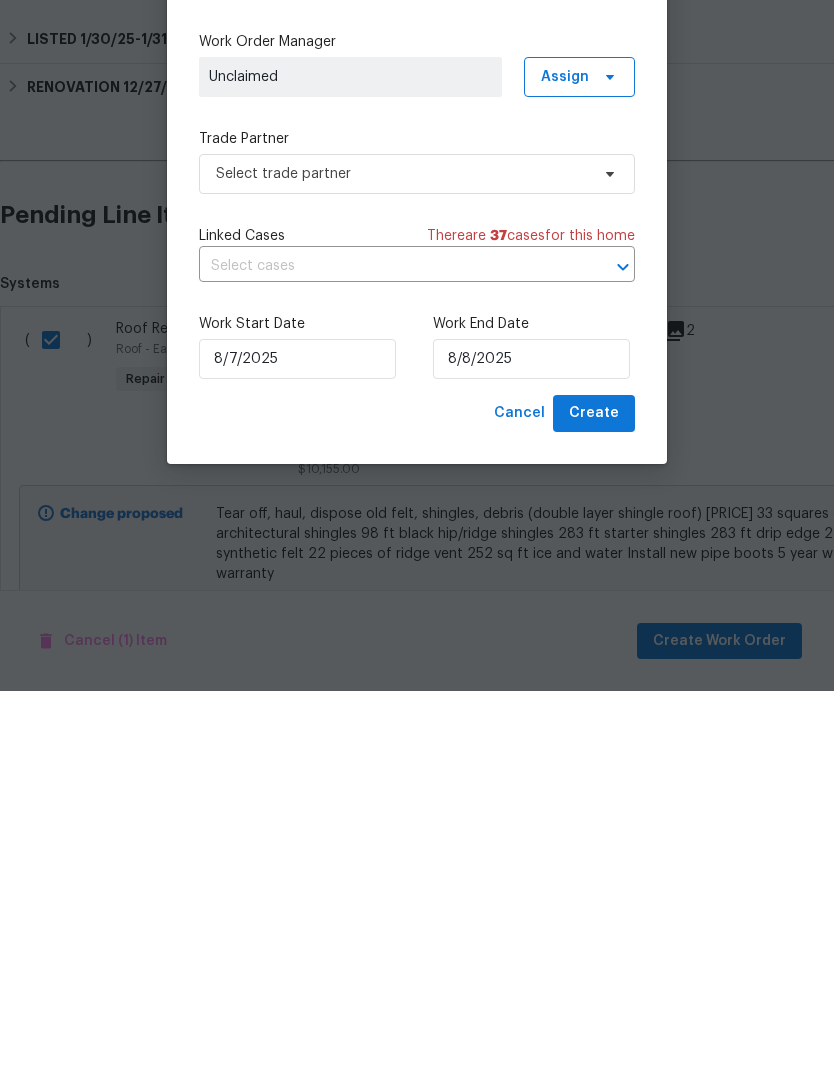 type on "8/7/2025" 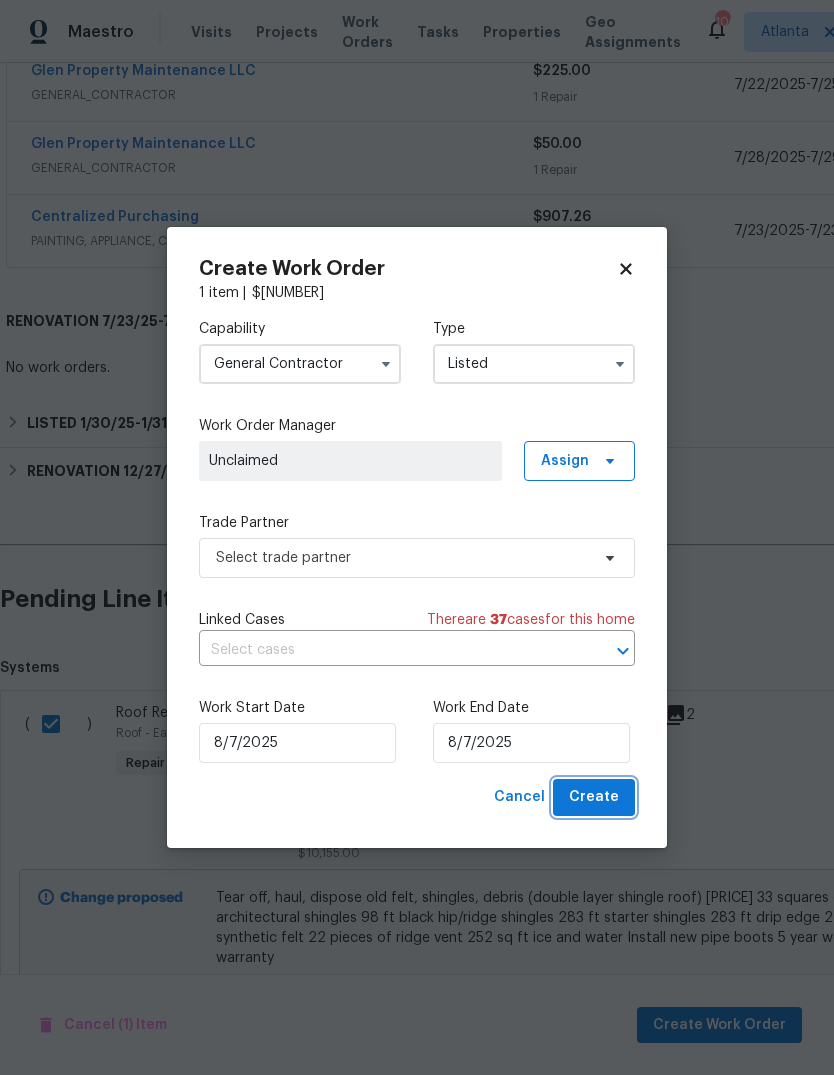 click on "Create" at bounding box center (594, 797) 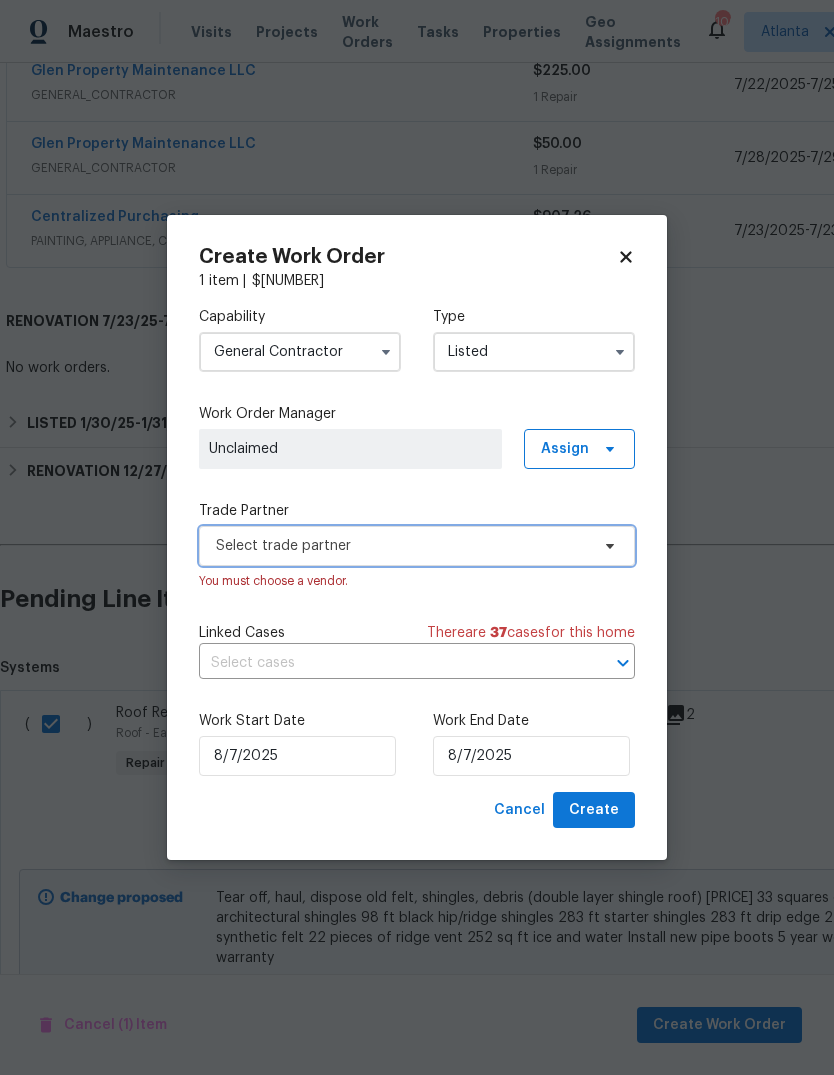 click 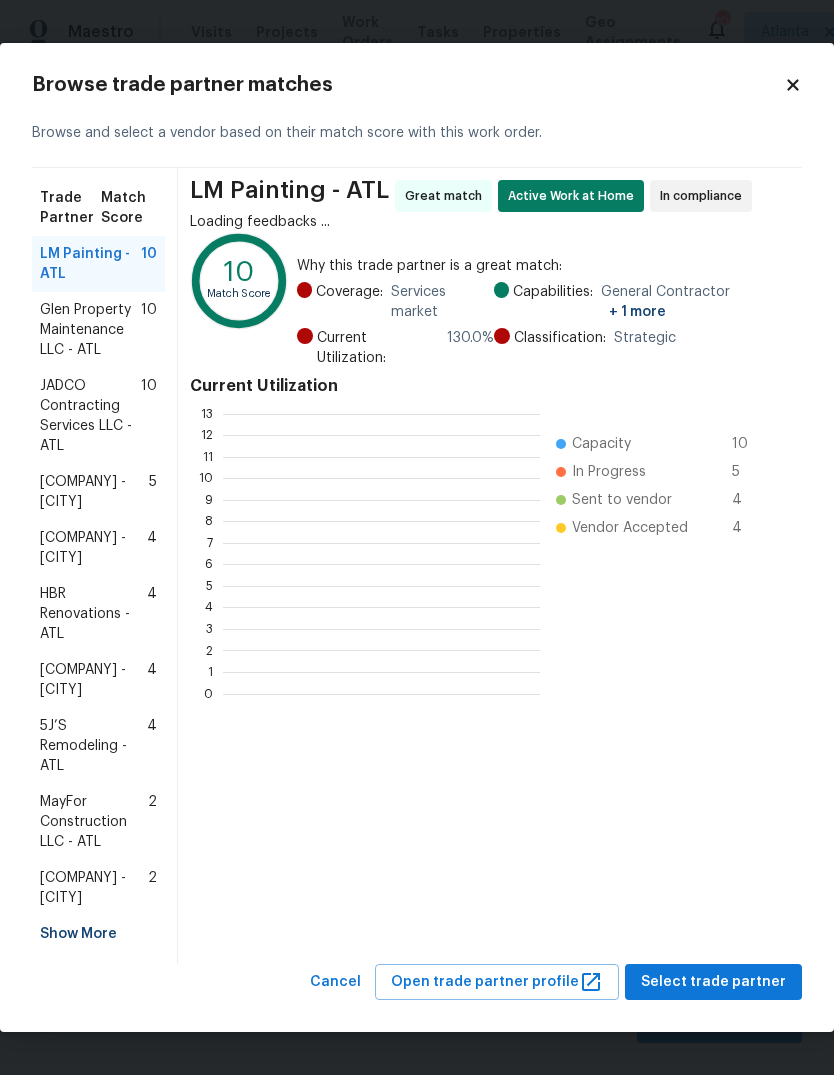 scroll, scrollTop: 280, scrollLeft: 317, axis: both 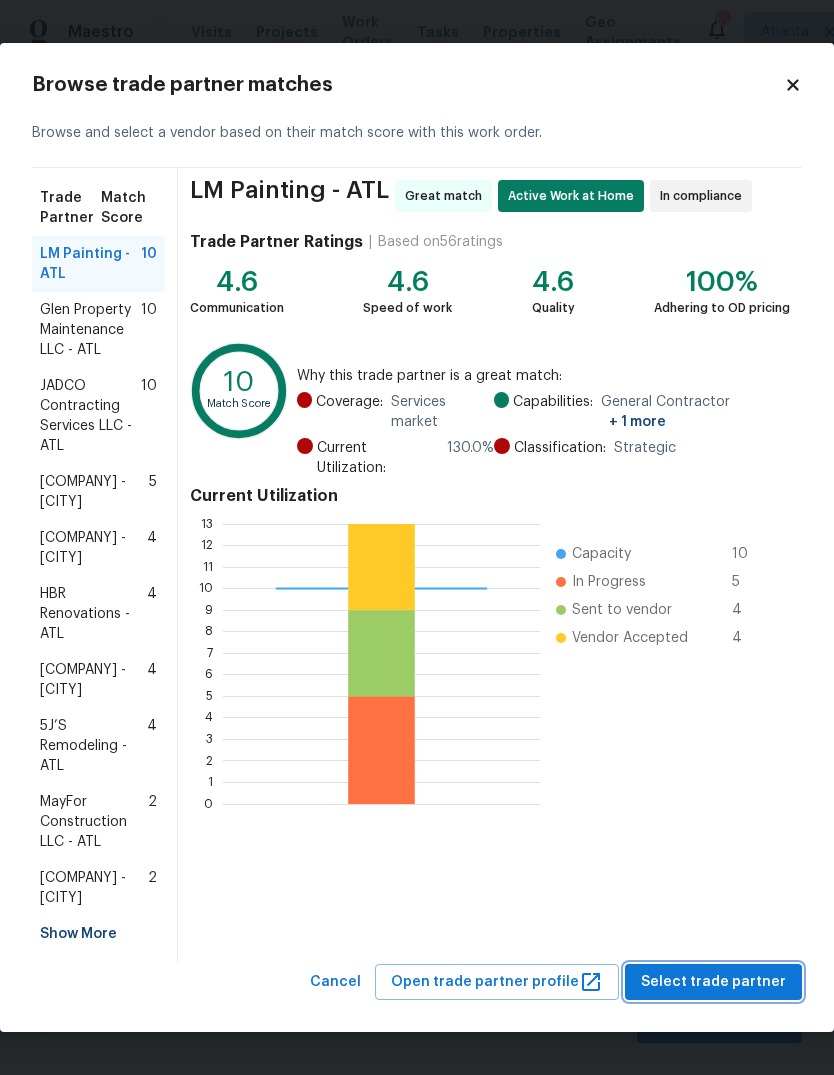click on "Select trade partner" at bounding box center (713, 982) 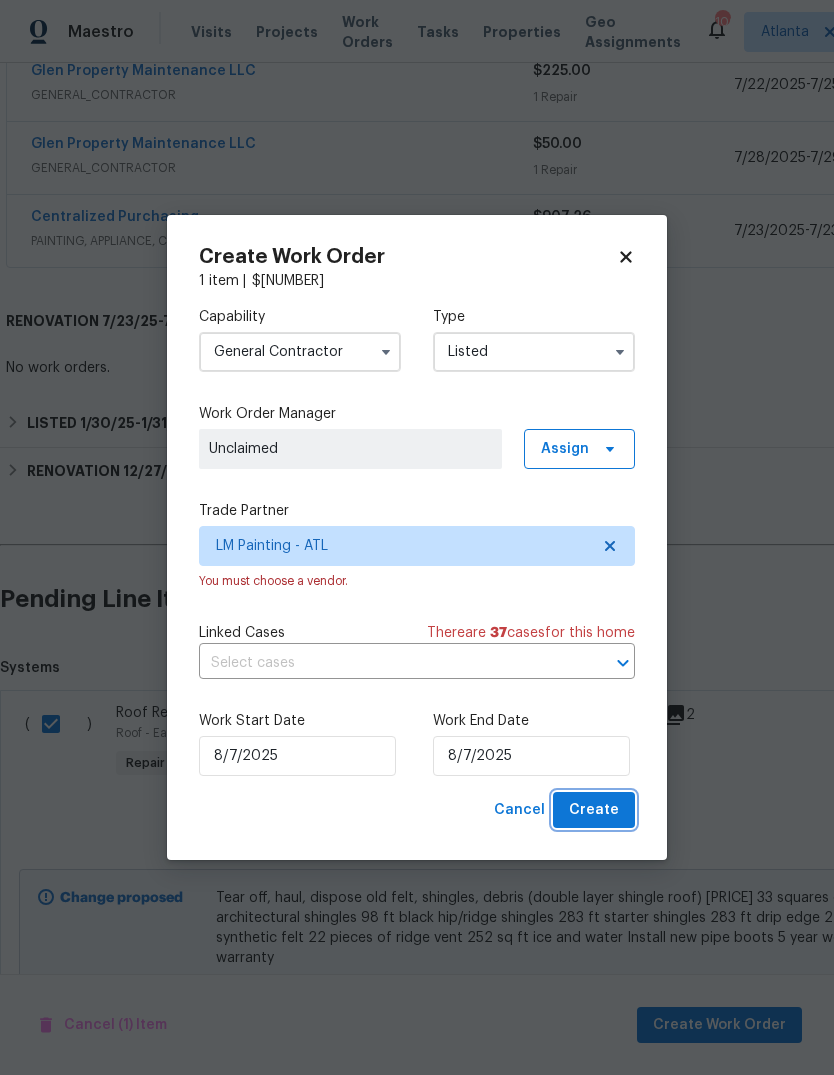 click on "Create" at bounding box center [594, 810] 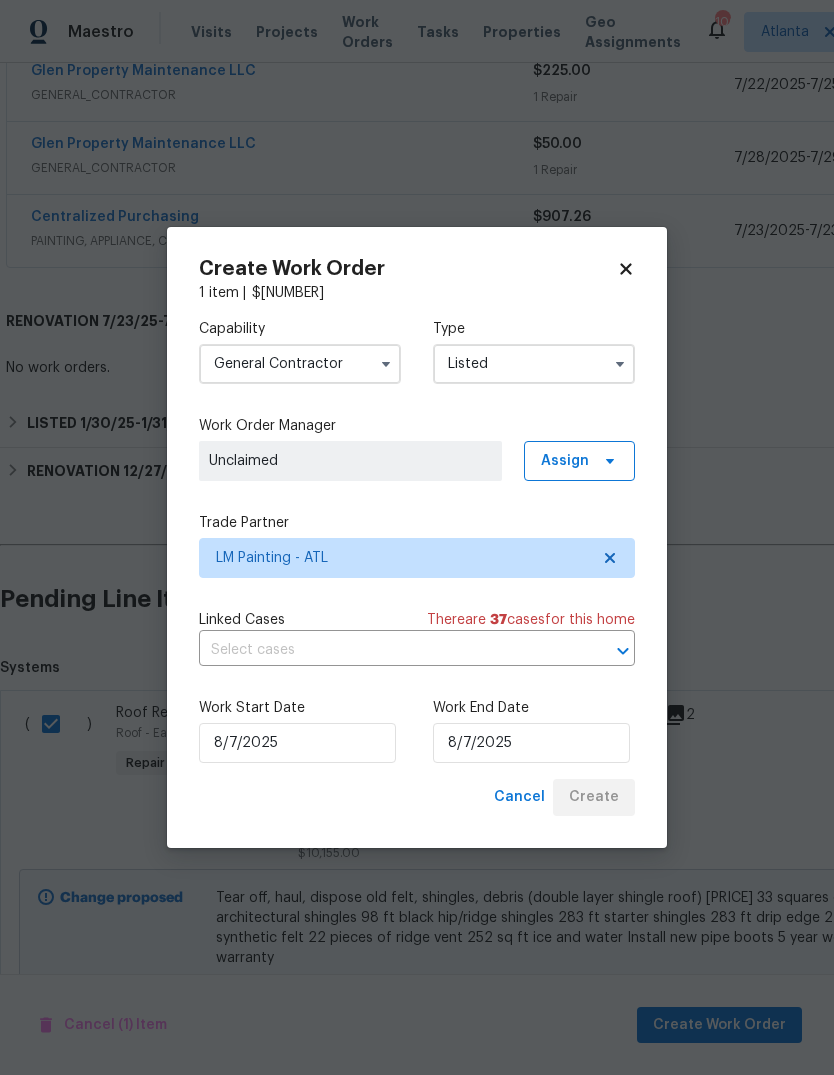 checkbox on "false" 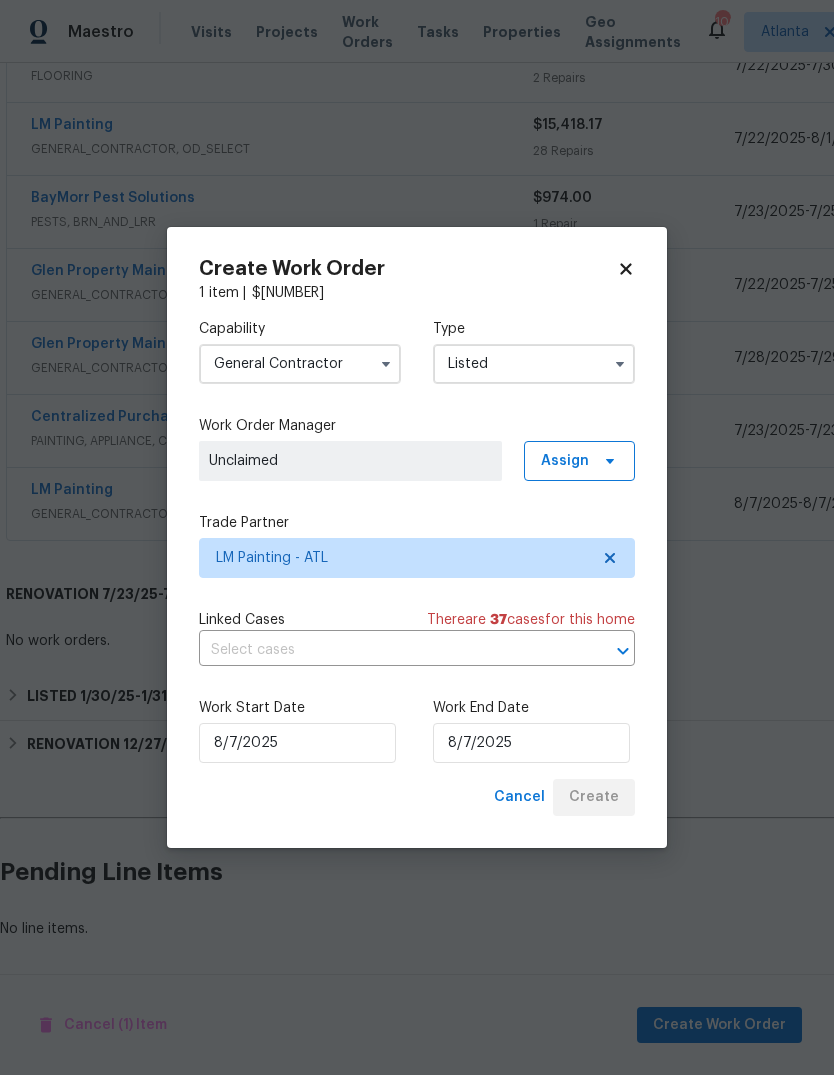 scroll, scrollTop: 341, scrollLeft: 0, axis: vertical 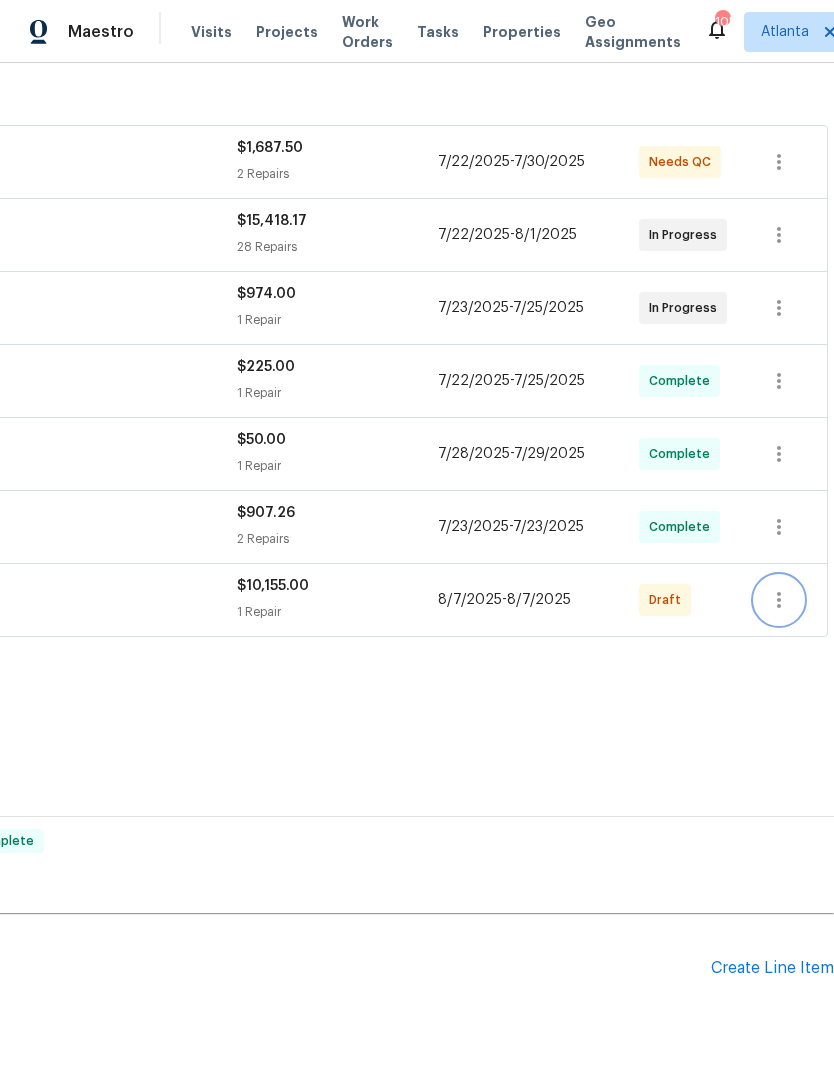 click 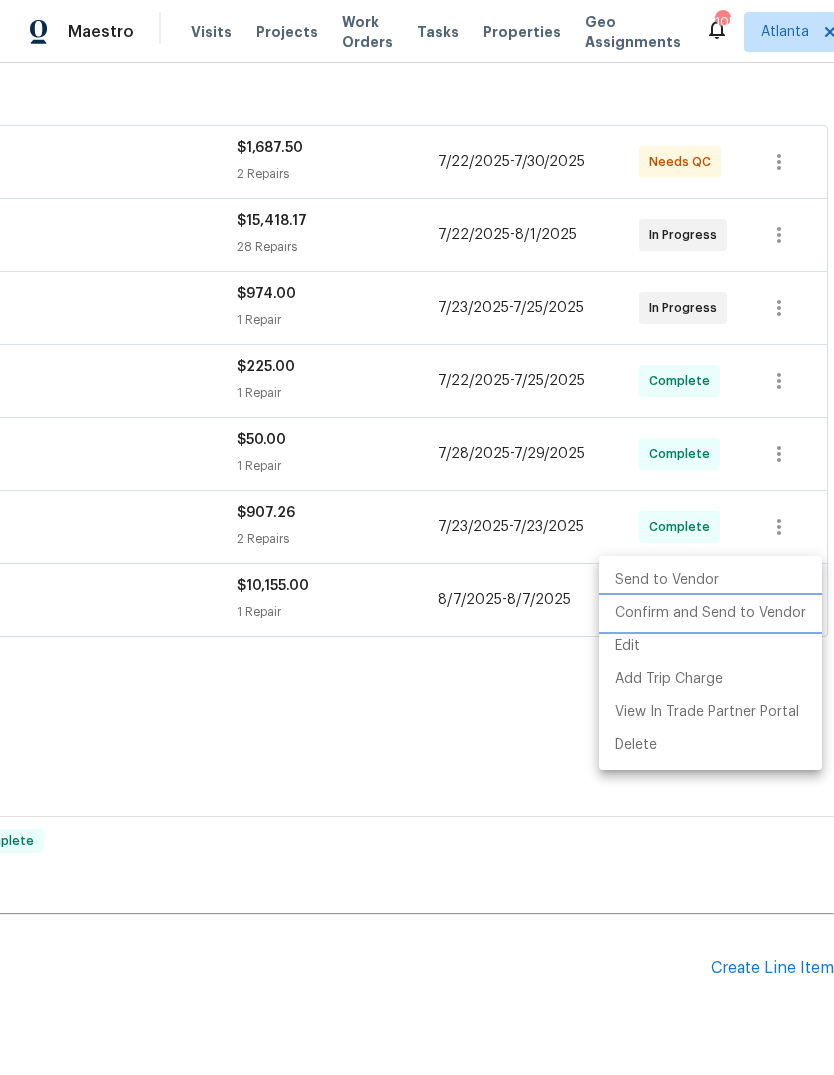 click on "Confirm and Send to Vendor" at bounding box center [710, 613] 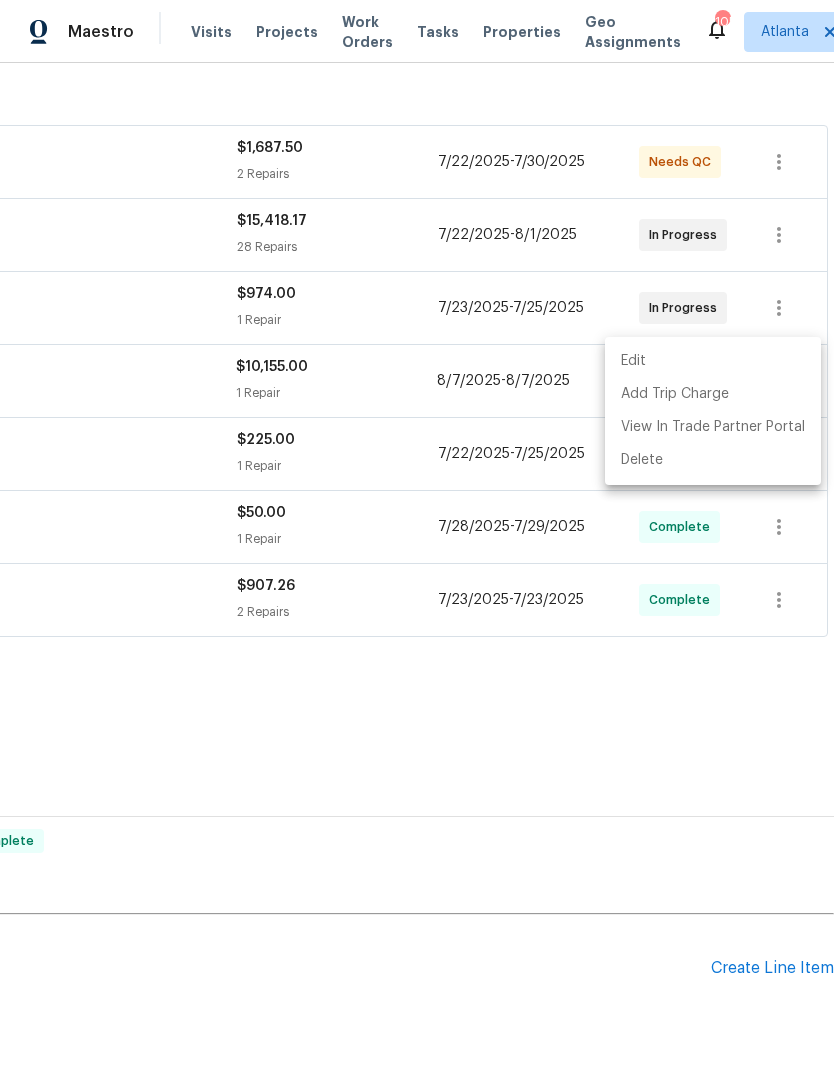 click at bounding box center (417, 537) 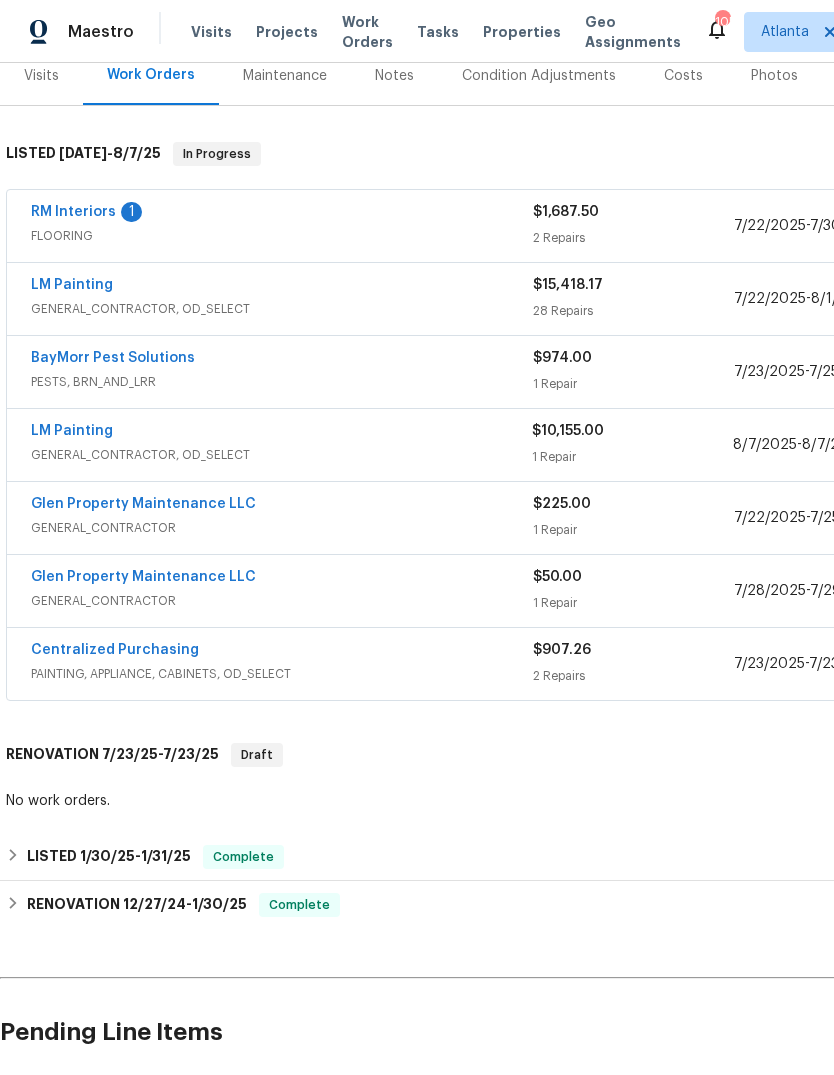 scroll, scrollTop: 276, scrollLeft: 0, axis: vertical 